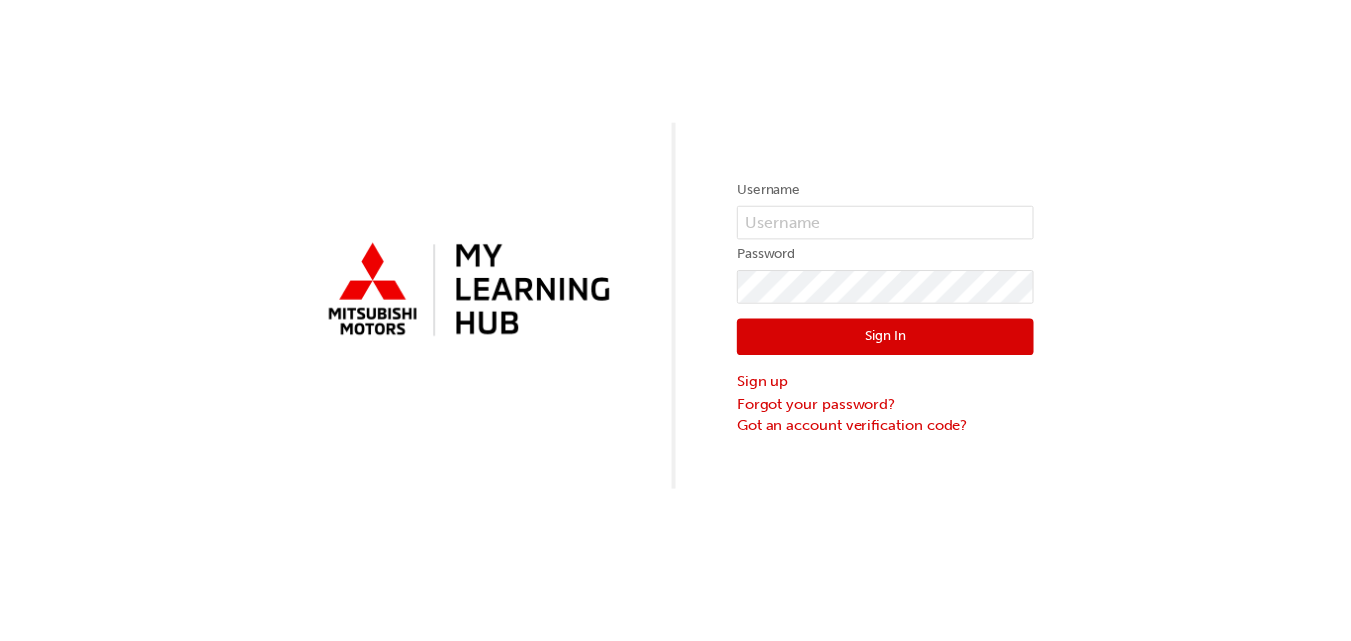 scroll, scrollTop: 0, scrollLeft: 0, axis: both 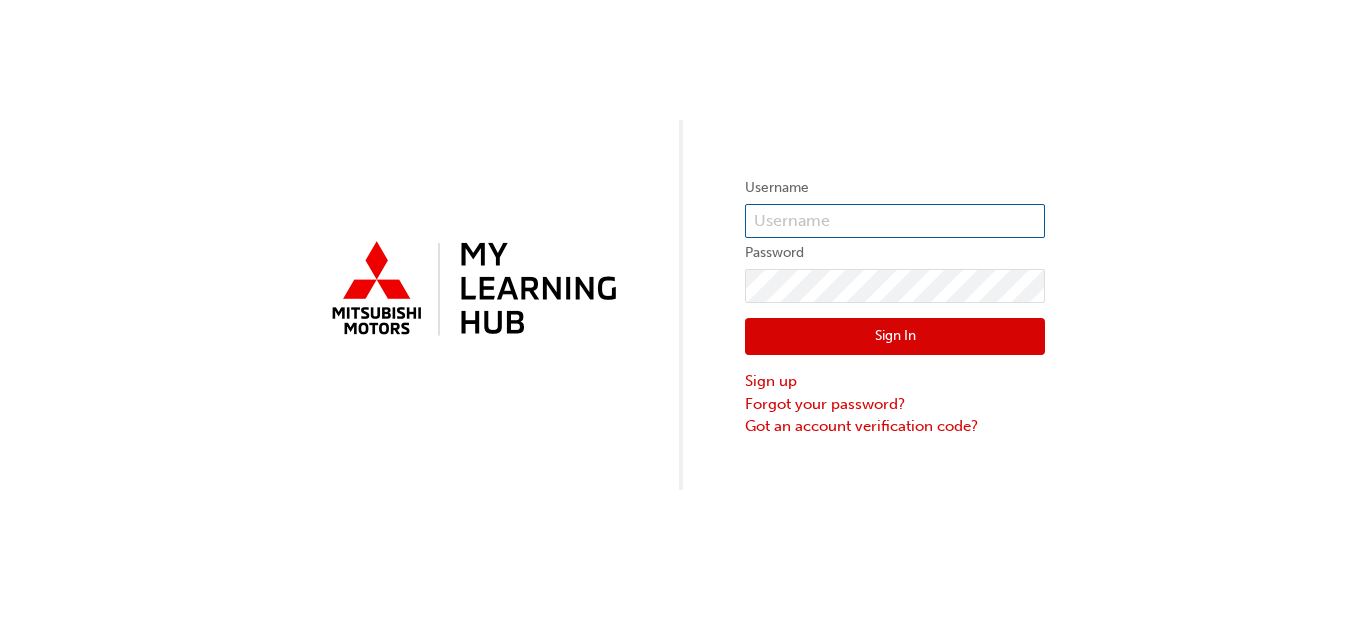 click at bounding box center (895, 221) 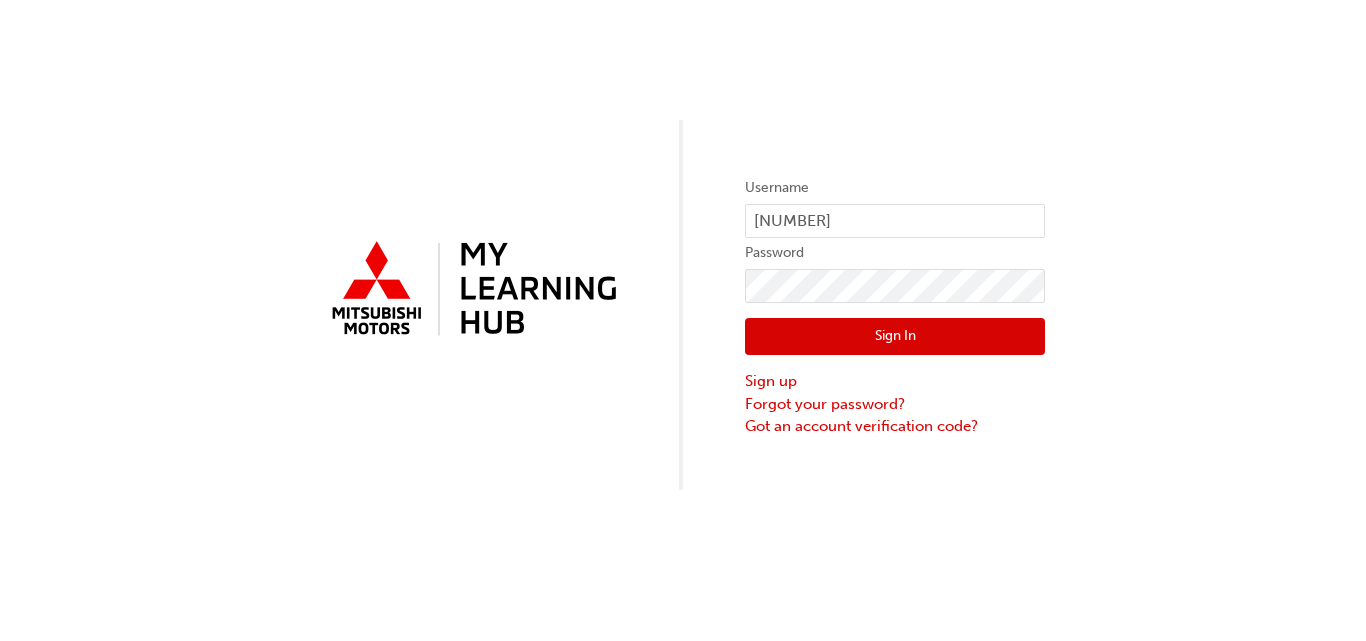click on "Sign In Sign up Forgot your password? Got an account verification code?" at bounding box center [895, 370] 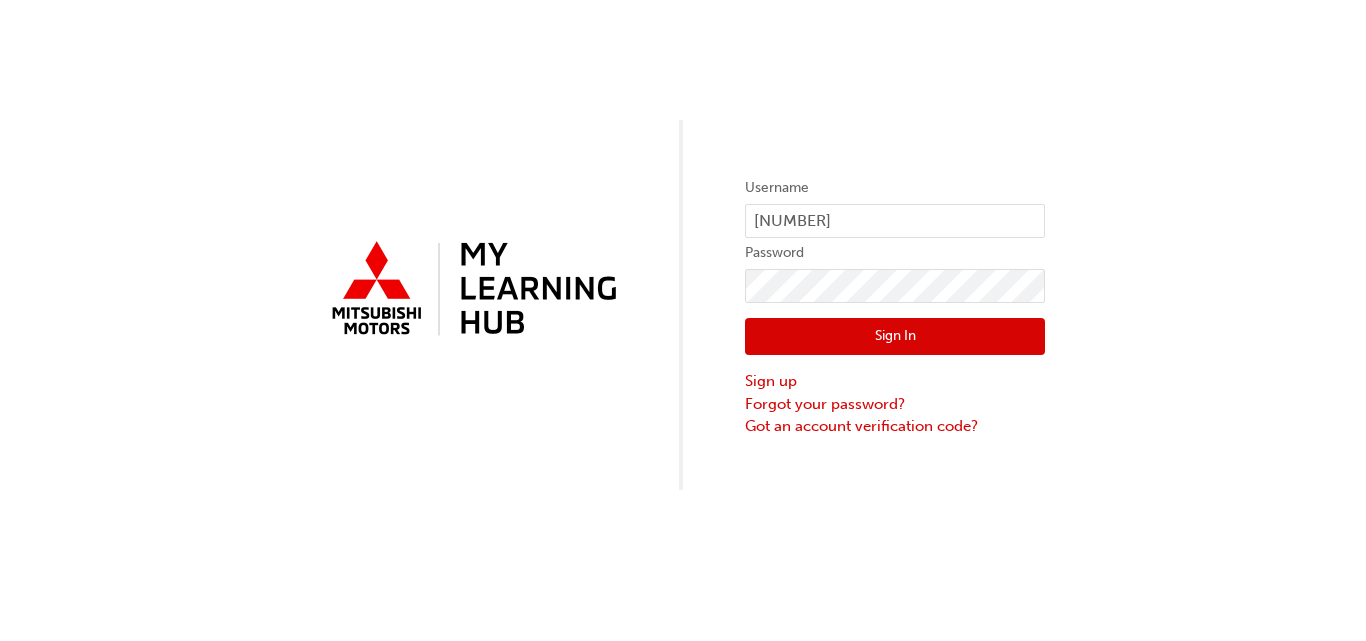 click on "Sign In" at bounding box center (895, 337) 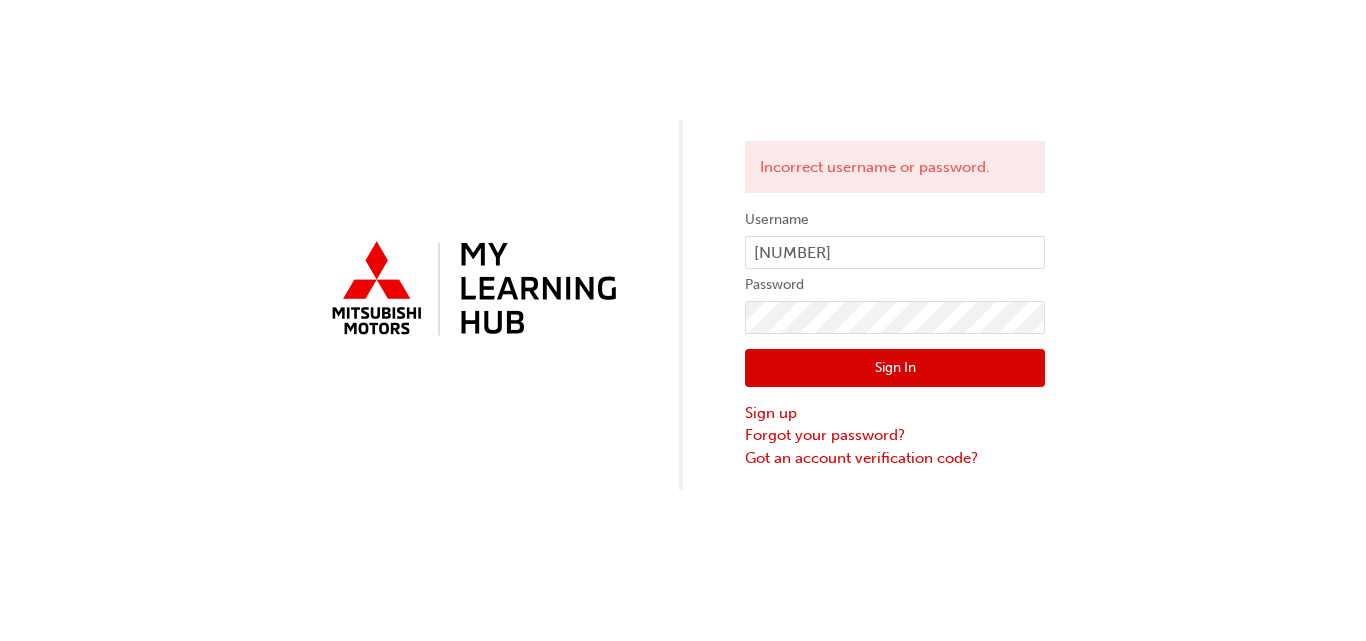 click on "Sign In" at bounding box center (895, 368) 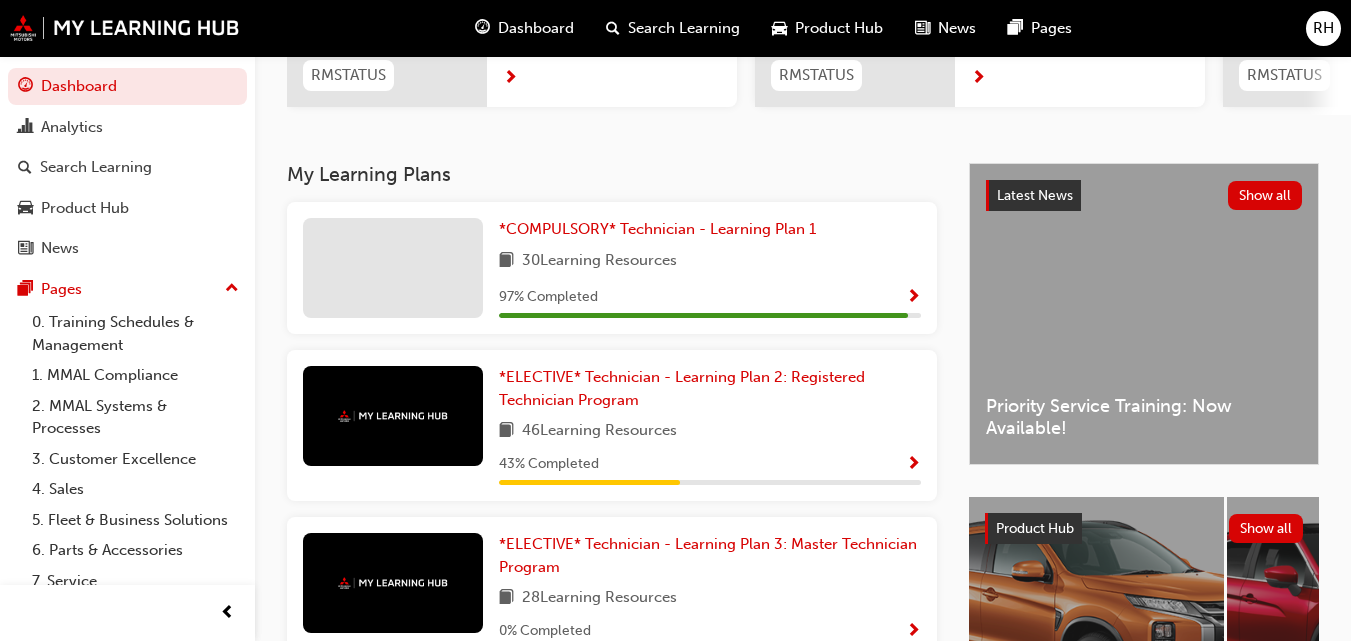 scroll, scrollTop: 320, scrollLeft: 0, axis: vertical 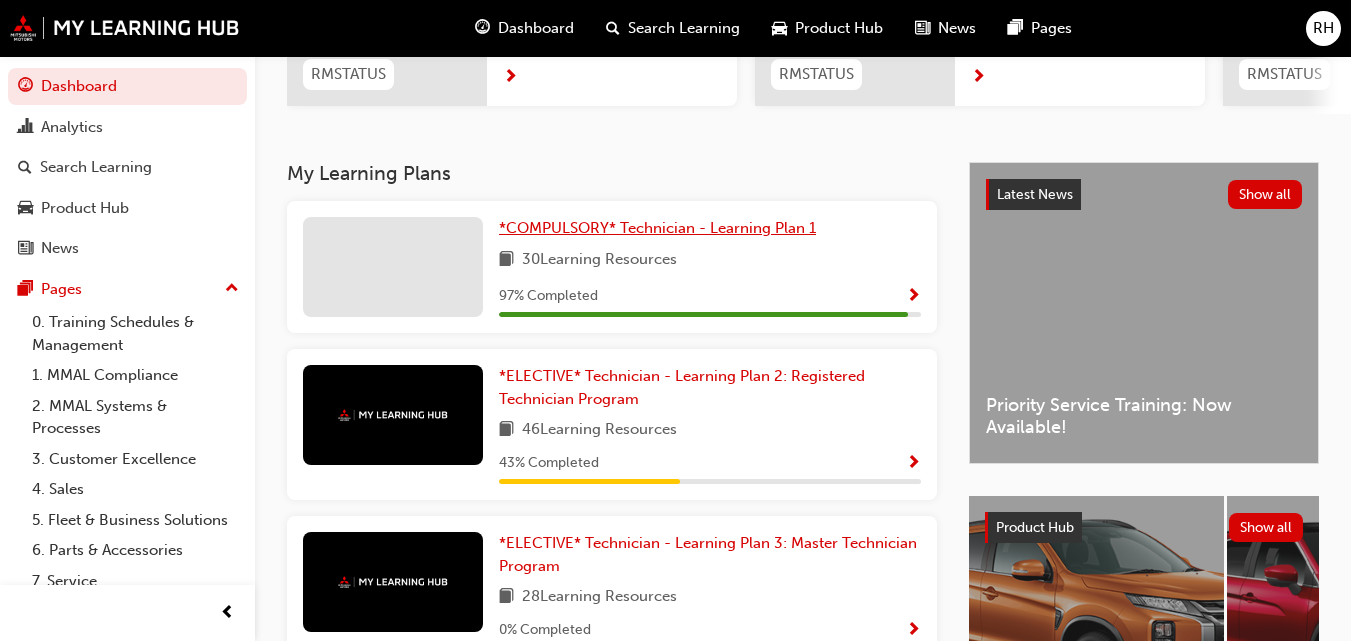 click on "*COMPULSORY* Technician - Learning Plan 1" at bounding box center (657, 228) 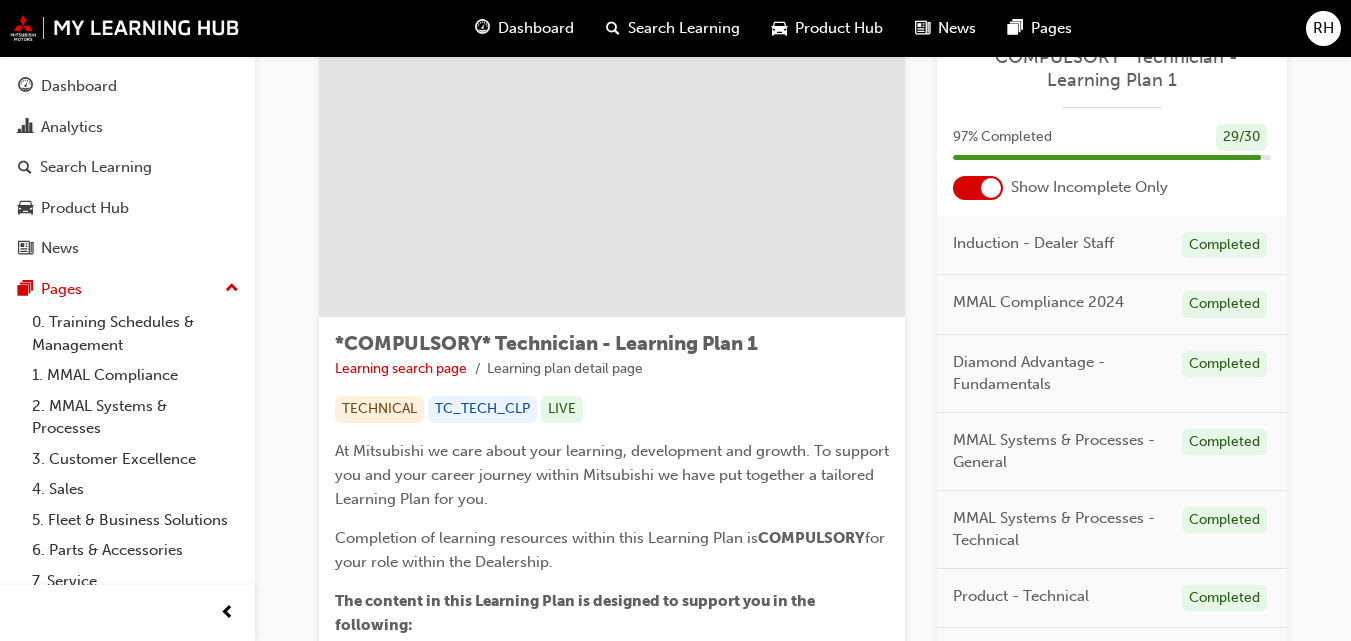 scroll, scrollTop: 0, scrollLeft: 0, axis: both 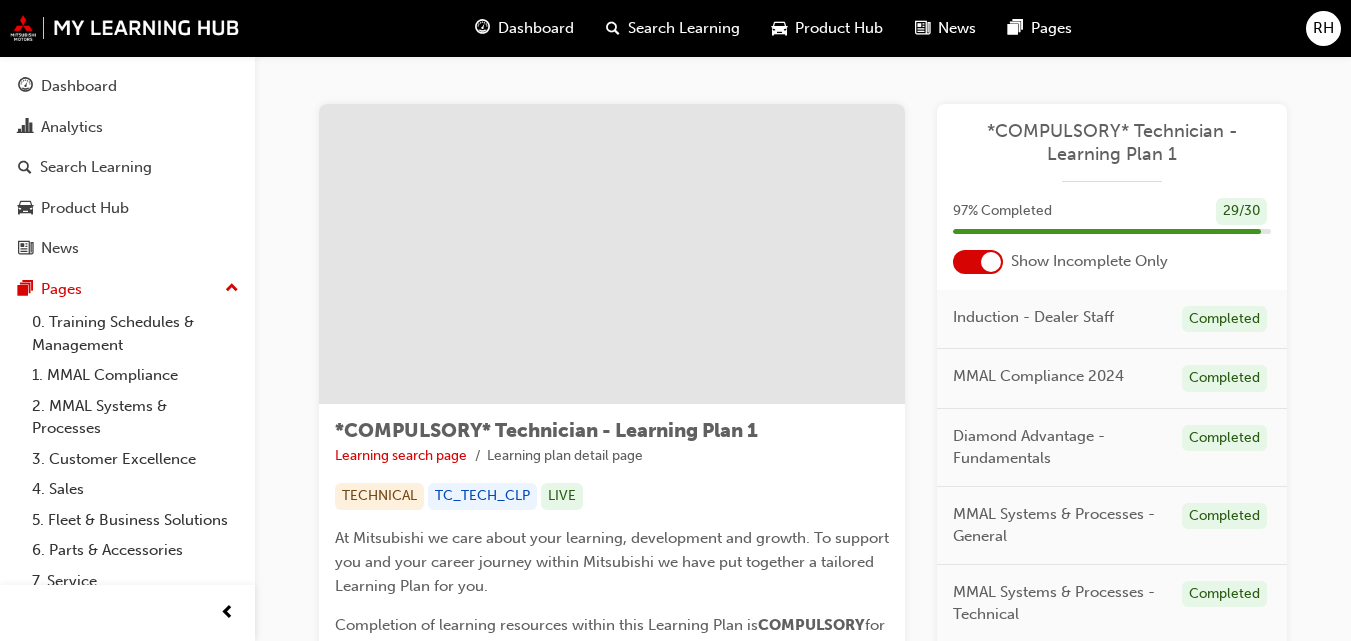 click at bounding box center (991, 262) 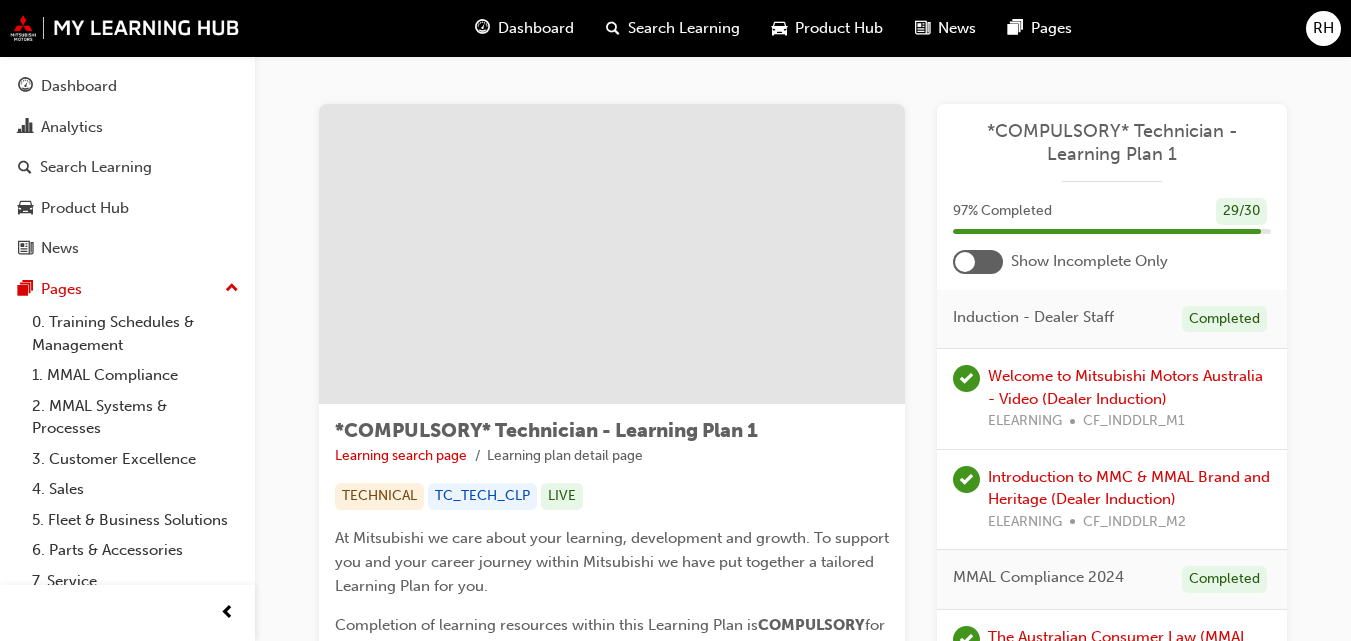 click at bounding box center (978, 262) 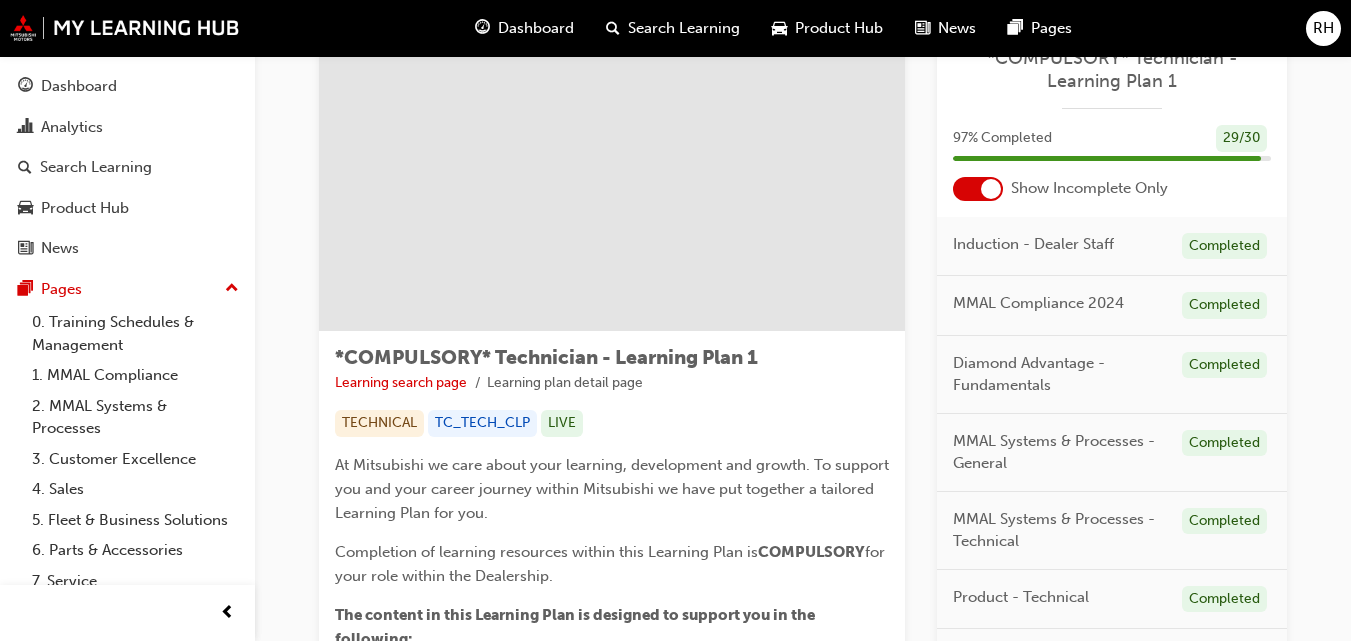 scroll, scrollTop: 0, scrollLeft: 0, axis: both 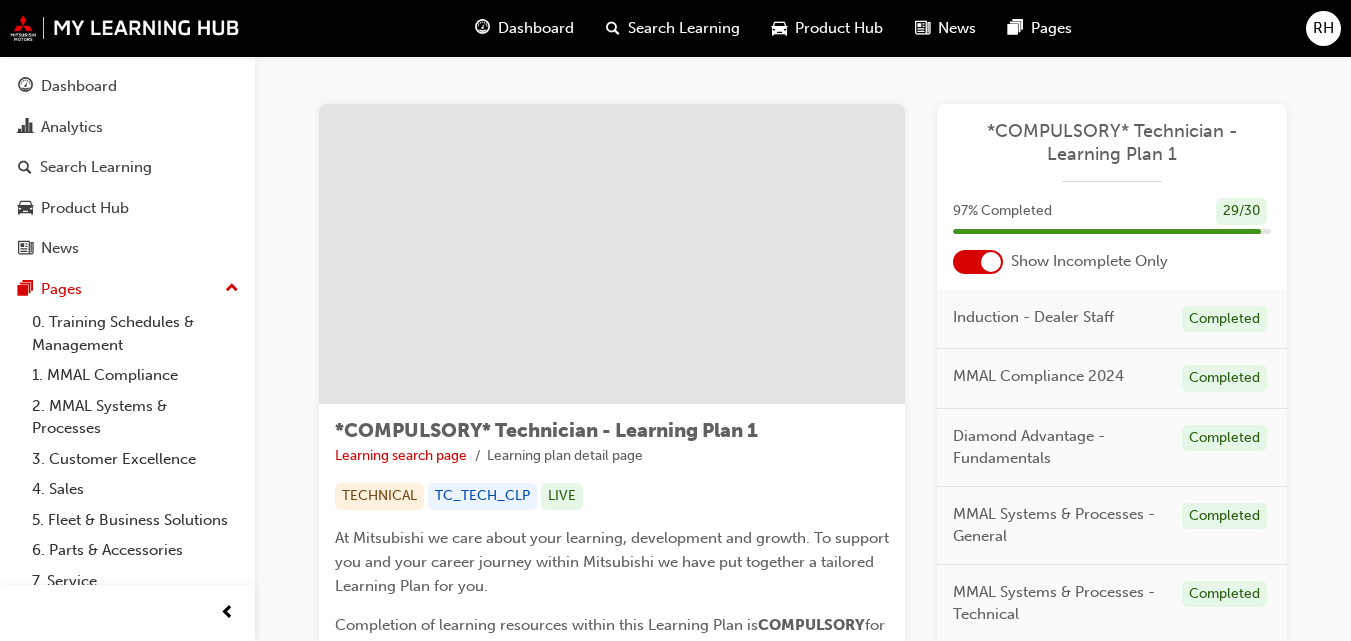 click at bounding box center [991, 262] 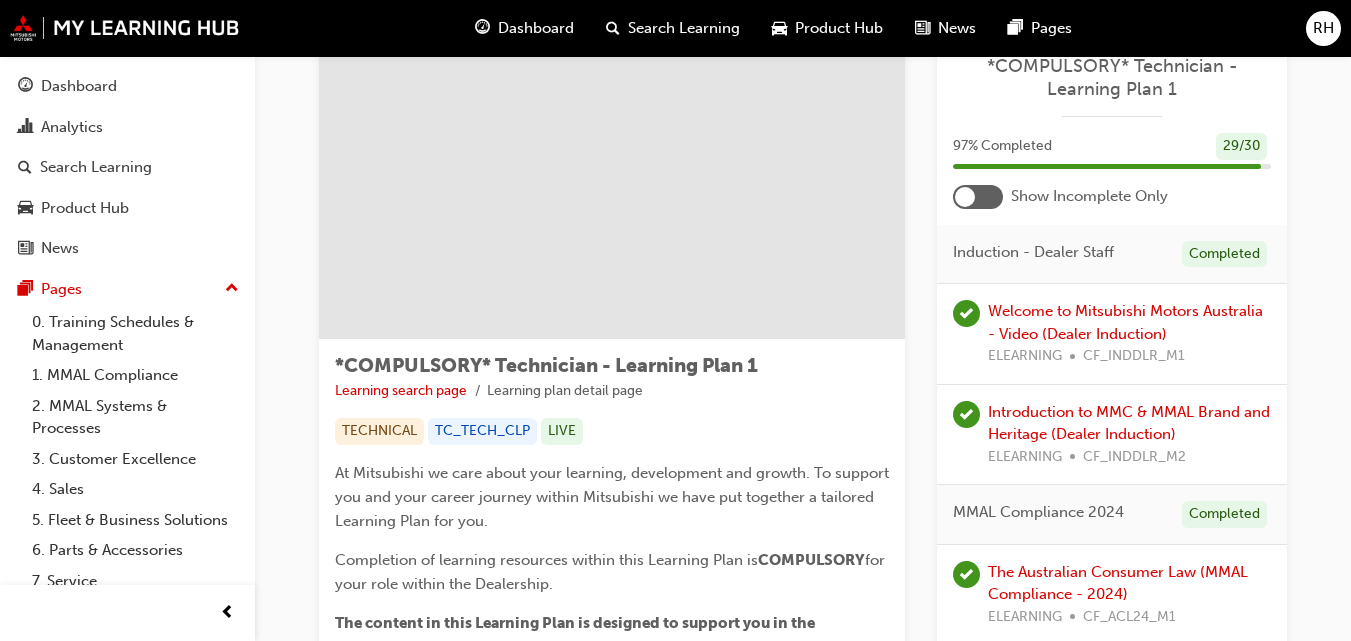 scroll, scrollTop: 0, scrollLeft: 0, axis: both 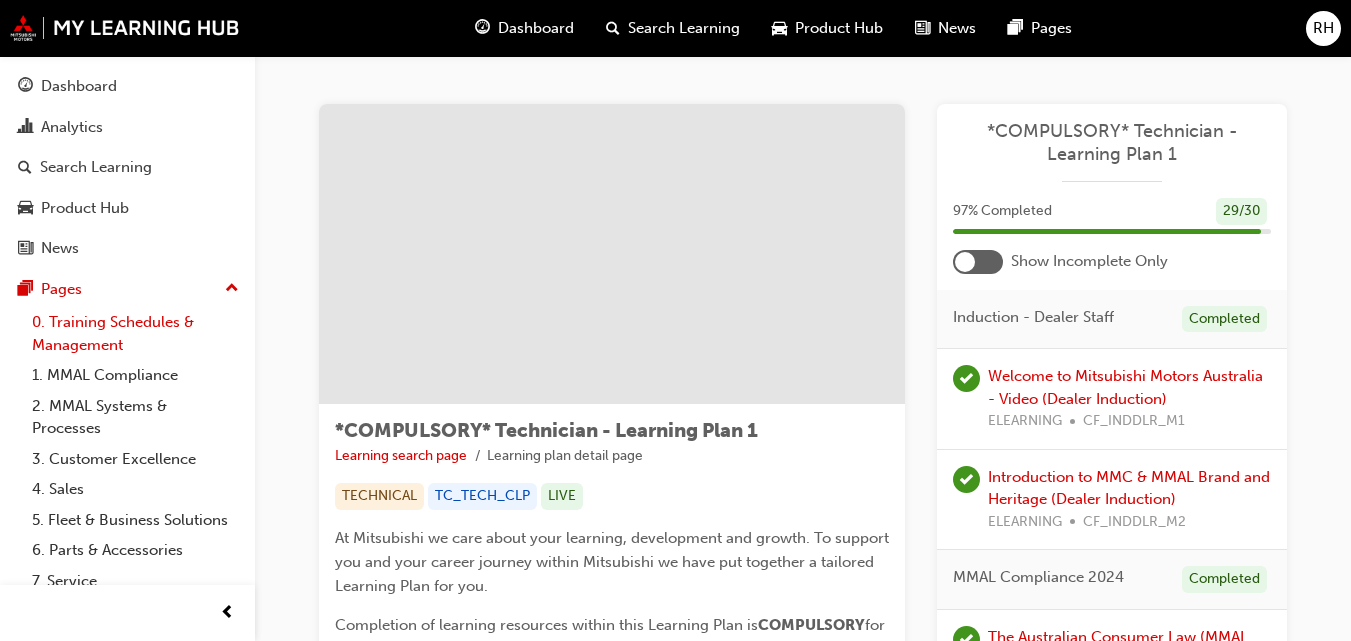 click on "0. Training Schedules & Management" at bounding box center [135, 333] 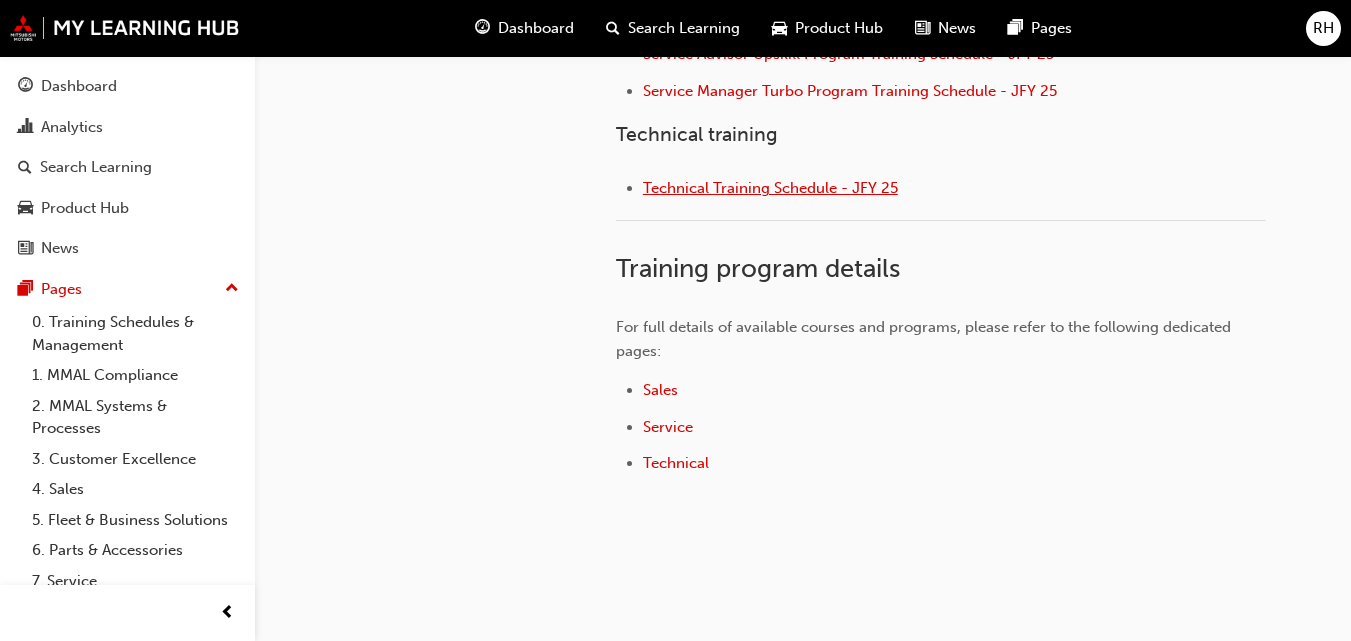 scroll, scrollTop: 1169, scrollLeft: 0, axis: vertical 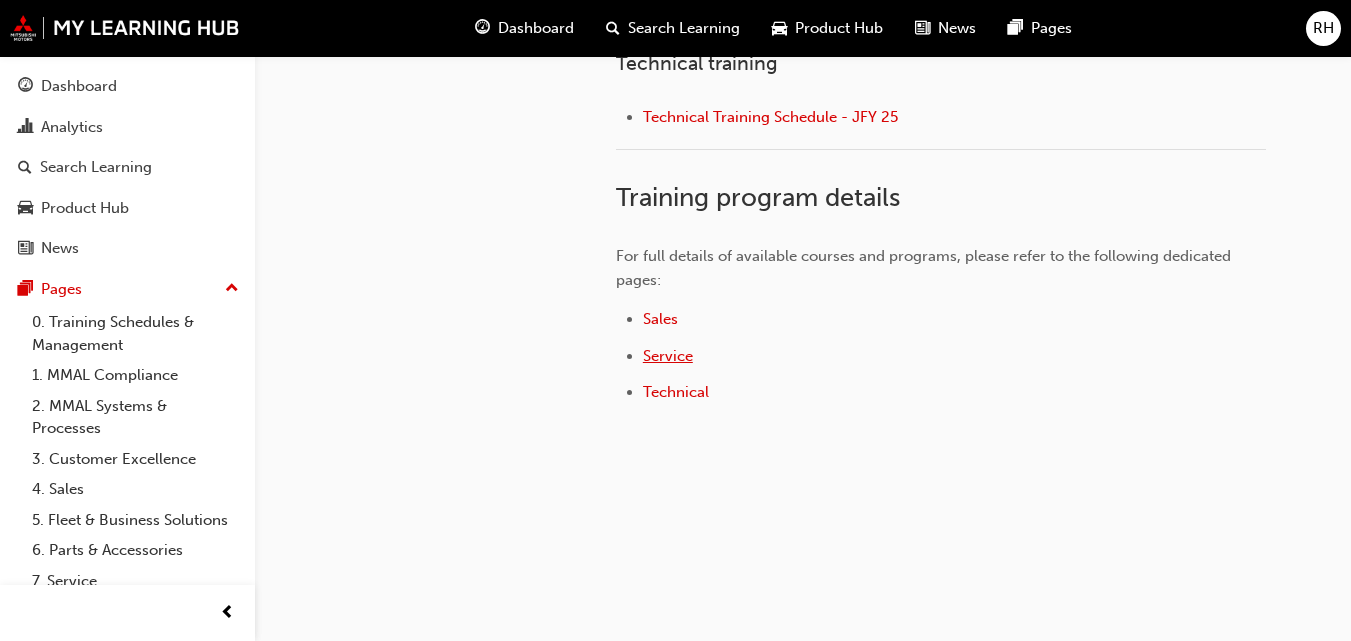 click on "Service" at bounding box center (668, 356) 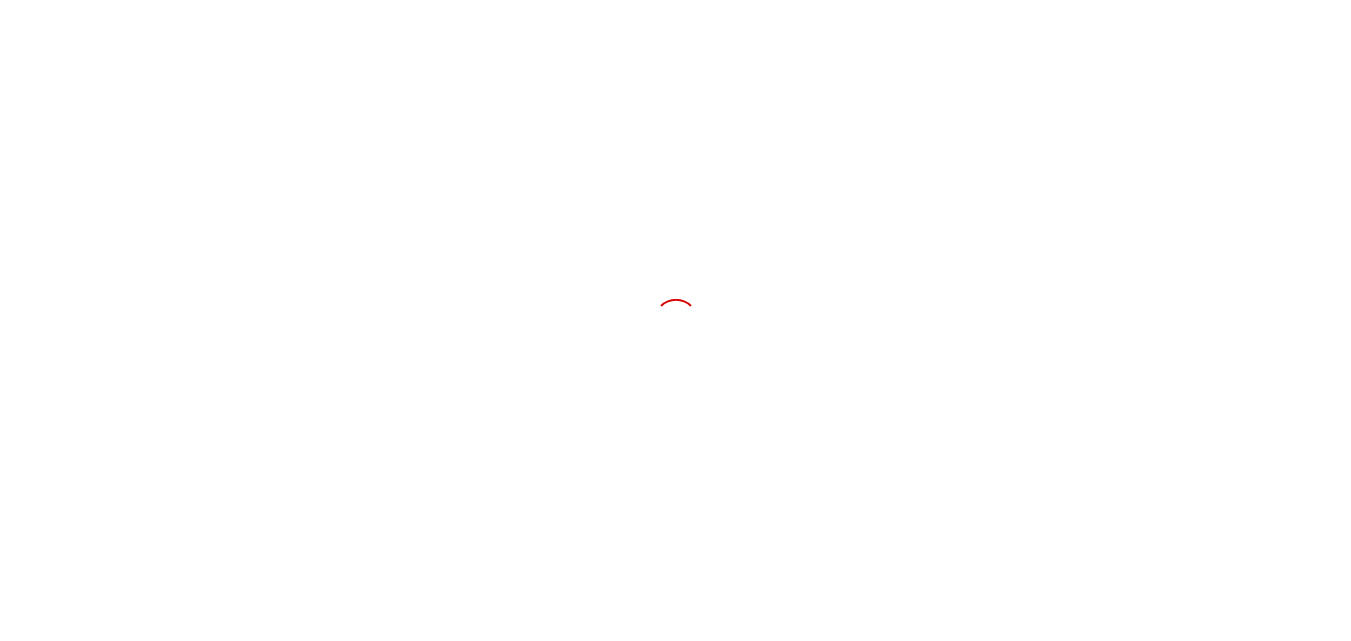scroll, scrollTop: 0, scrollLeft: 0, axis: both 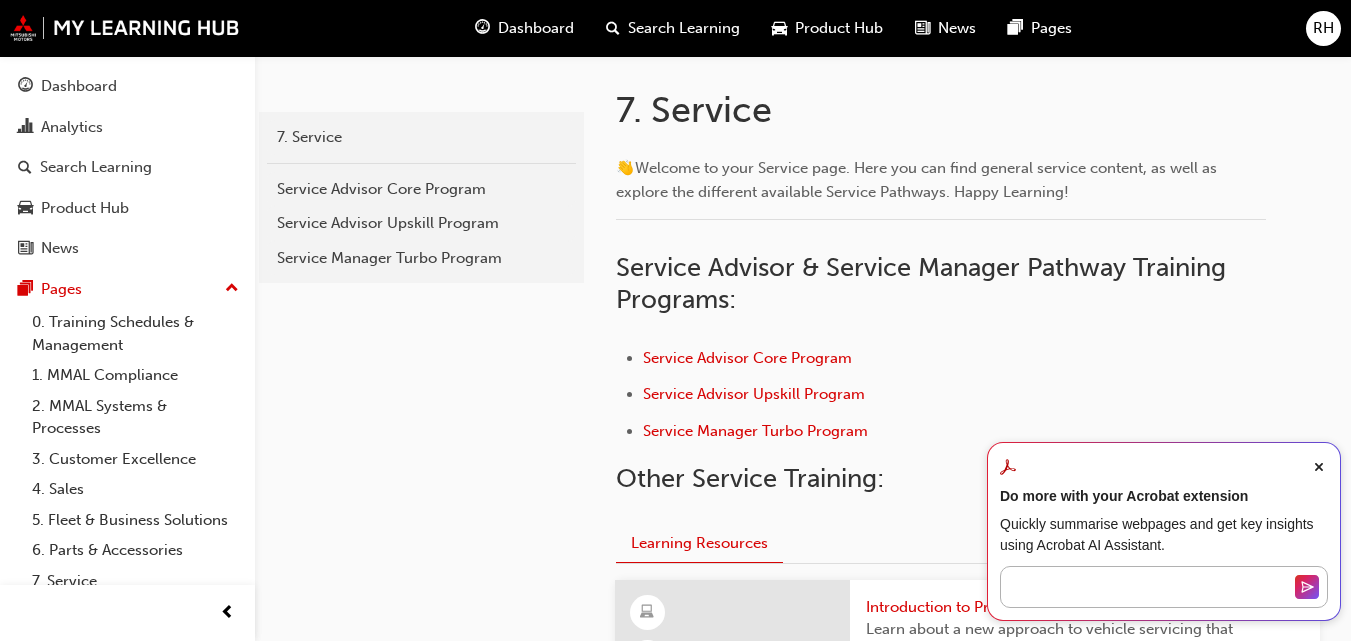 click 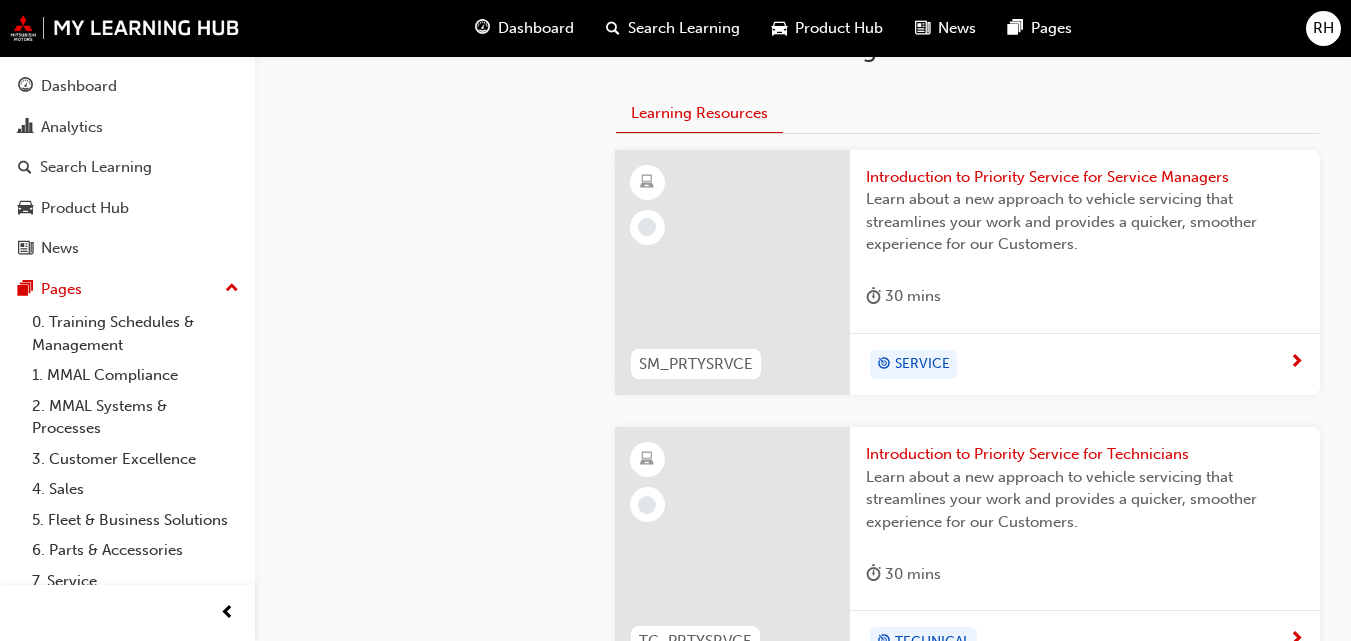 scroll, scrollTop: 800, scrollLeft: 0, axis: vertical 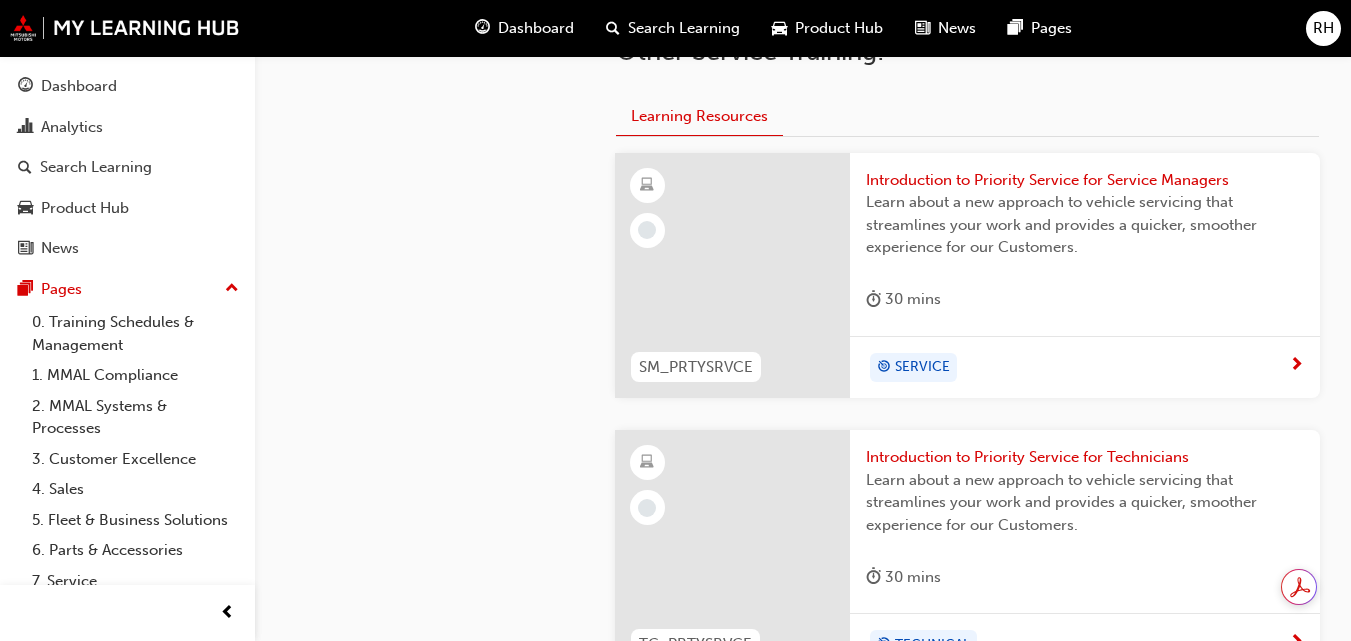 click on "Introduction to Priority Service for Technicians" at bounding box center (1085, 457) 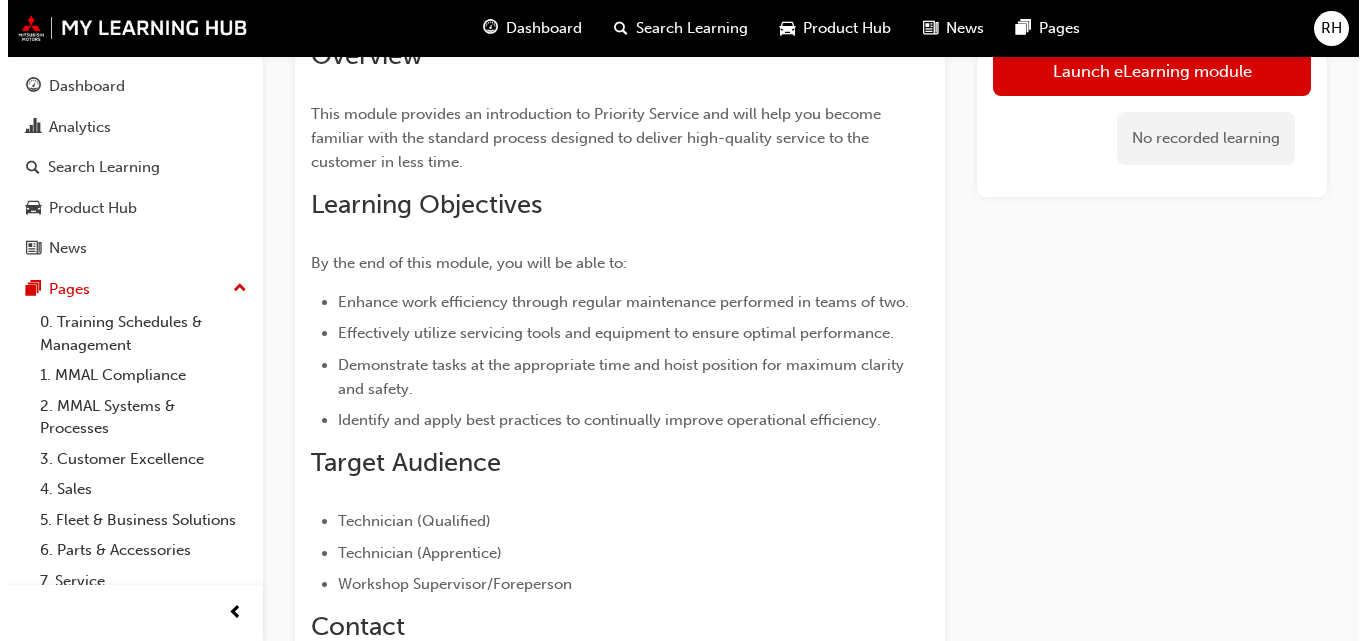 scroll, scrollTop: 0, scrollLeft: 0, axis: both 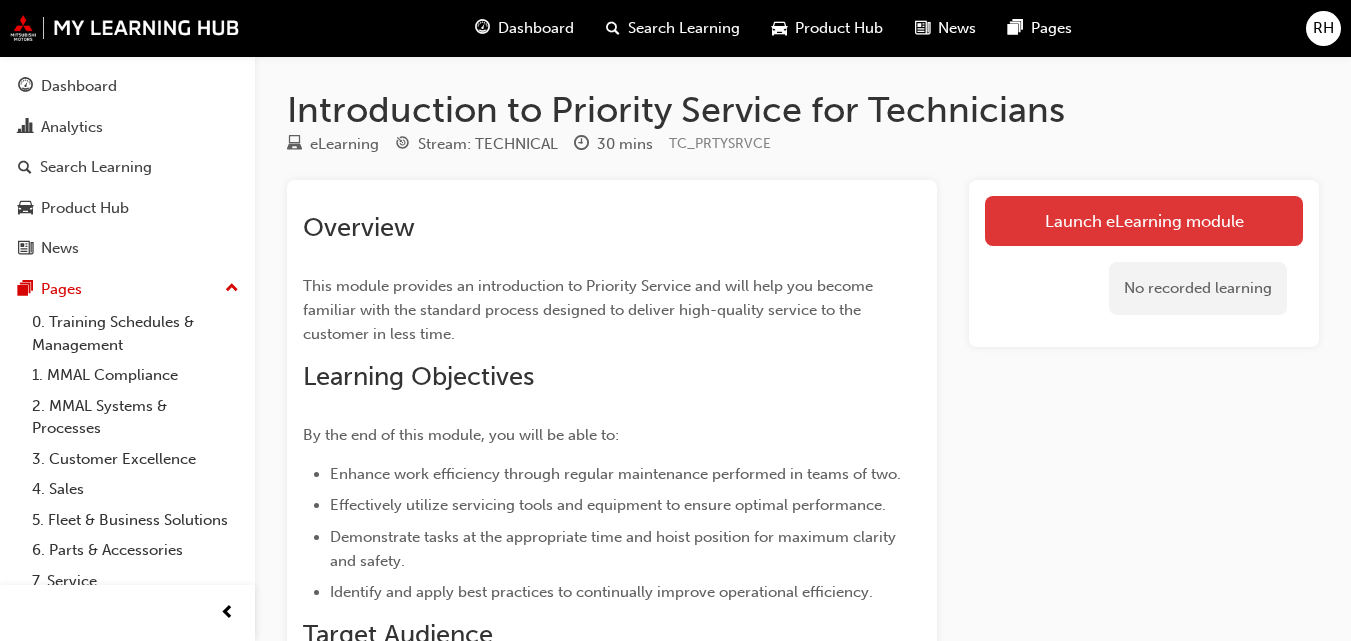 click on "Launch eLearning module" at bounding box center [1144, 221] 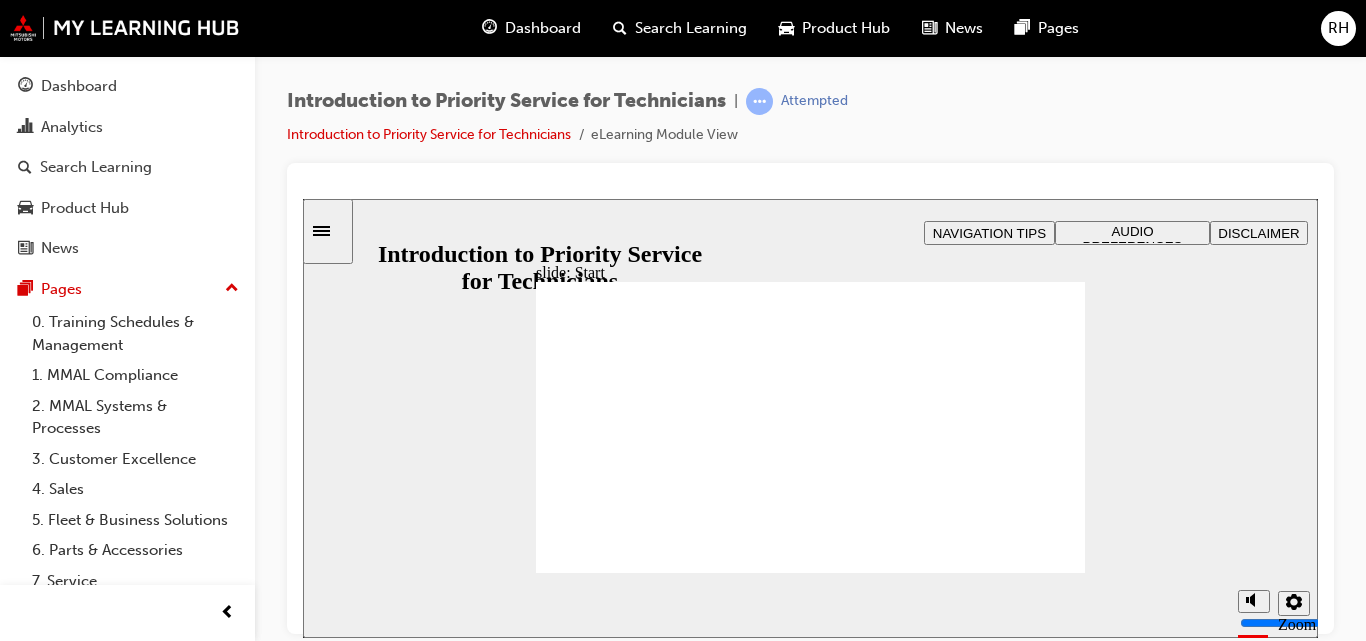 scroll, scrollTop: 0, scrollLeft: 0, axis: both 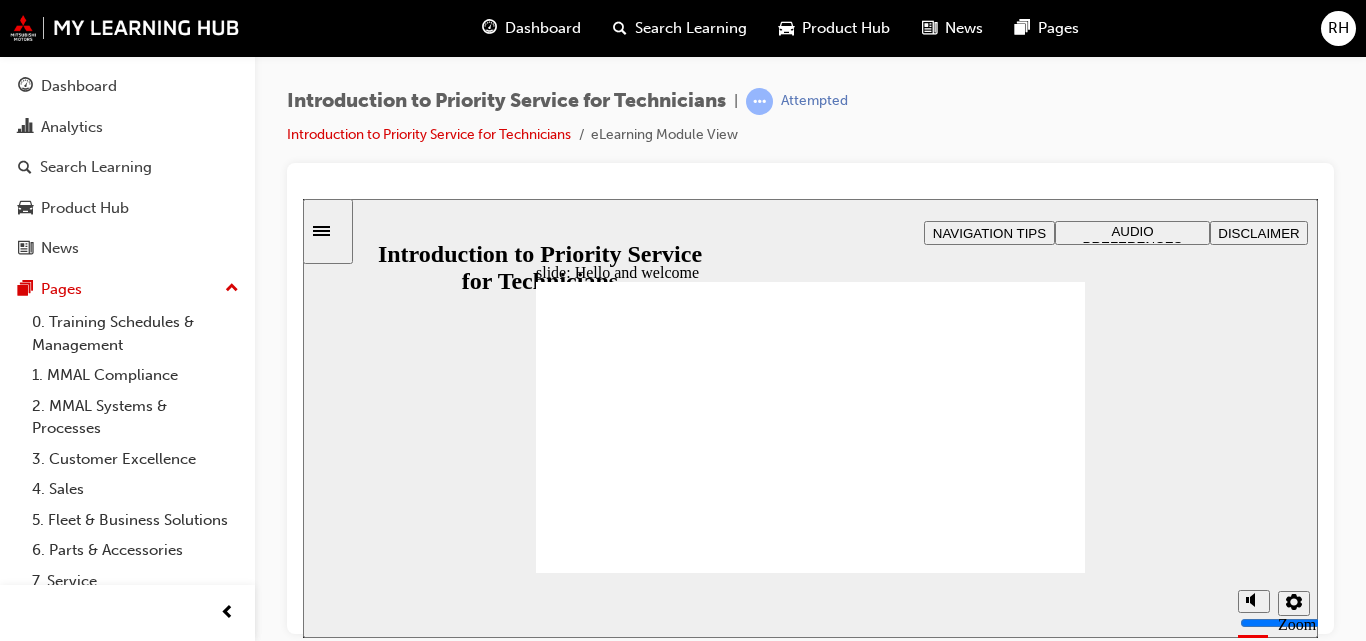 click 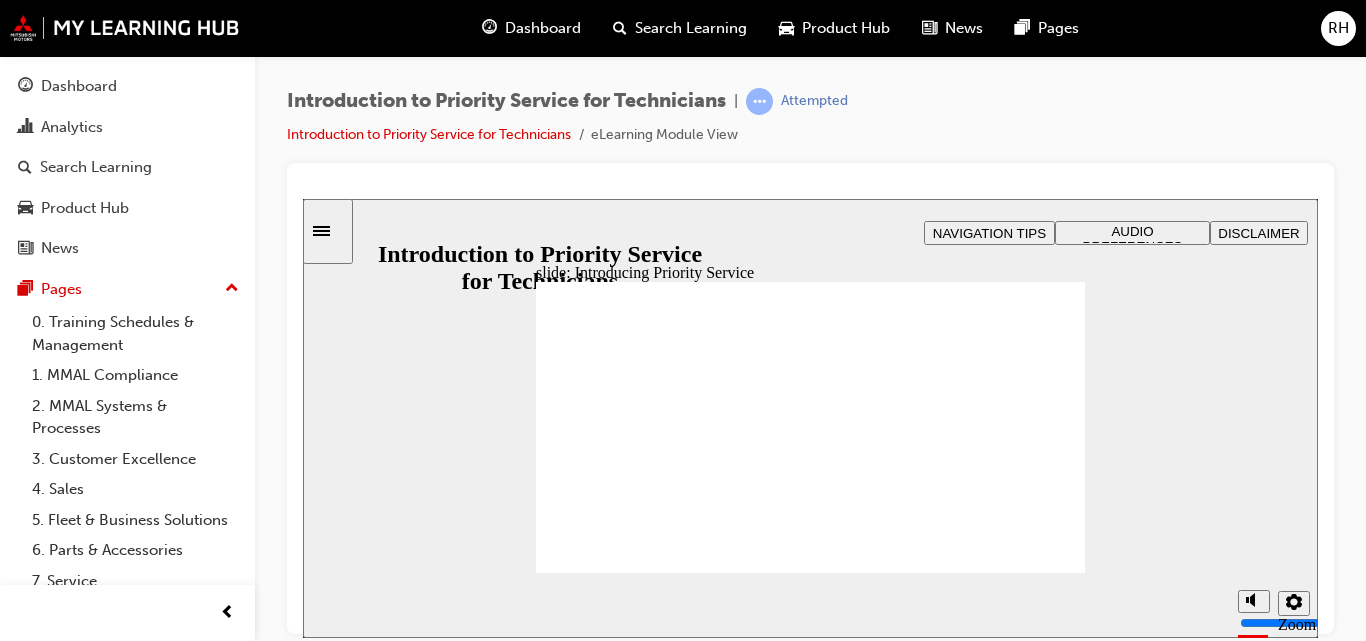 drag, startPoint x: 1047, startPoint y: 567, endPoint x: 1021, endPoint y: 518, distance: 55.470715 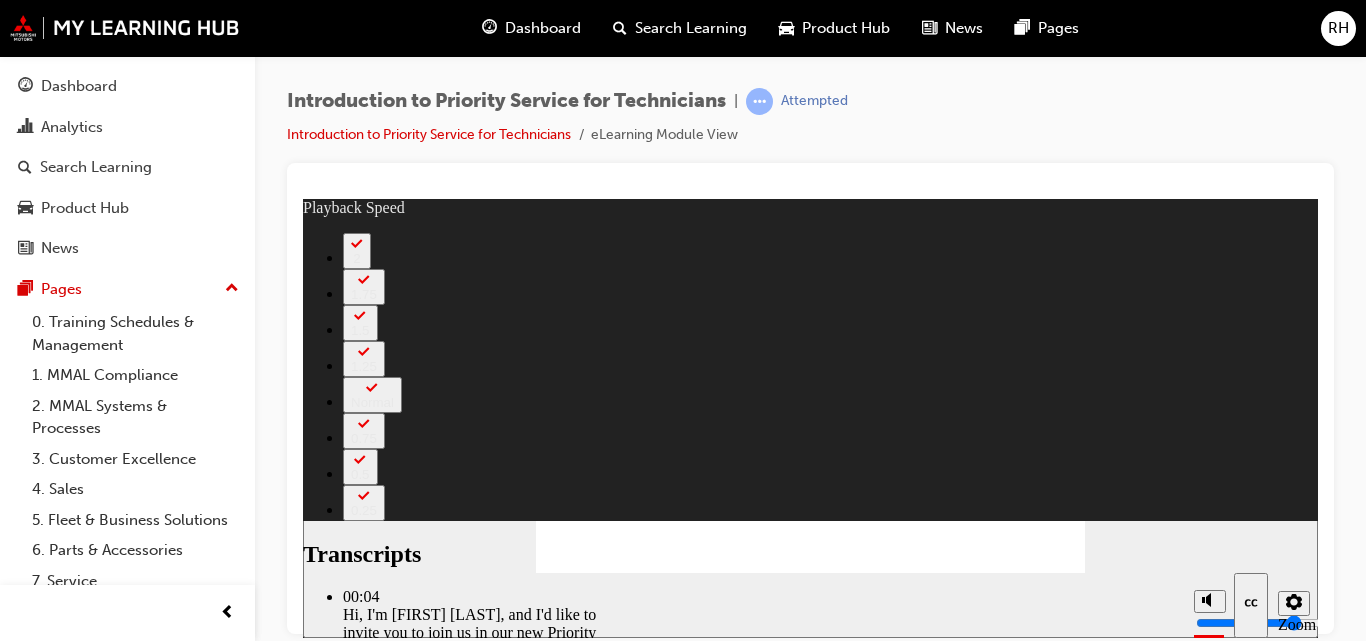 type on "15" 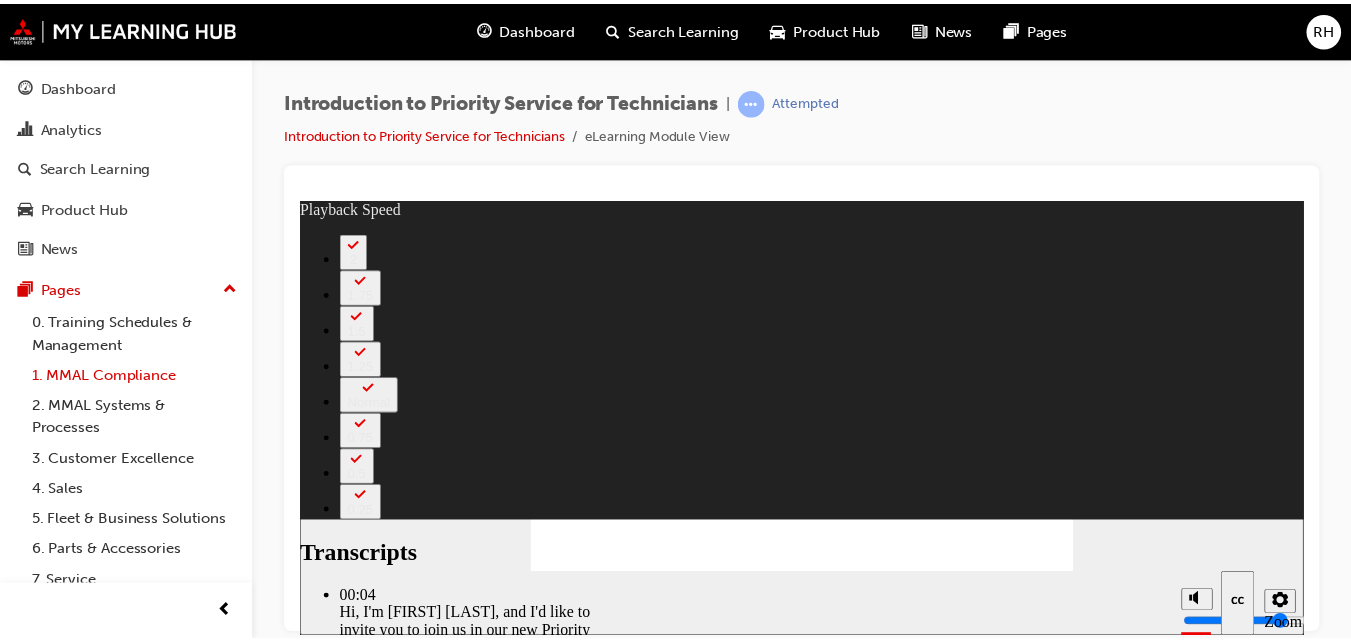 scroll, scrollTop: 127, scrollLeft: 0, axis: vertical 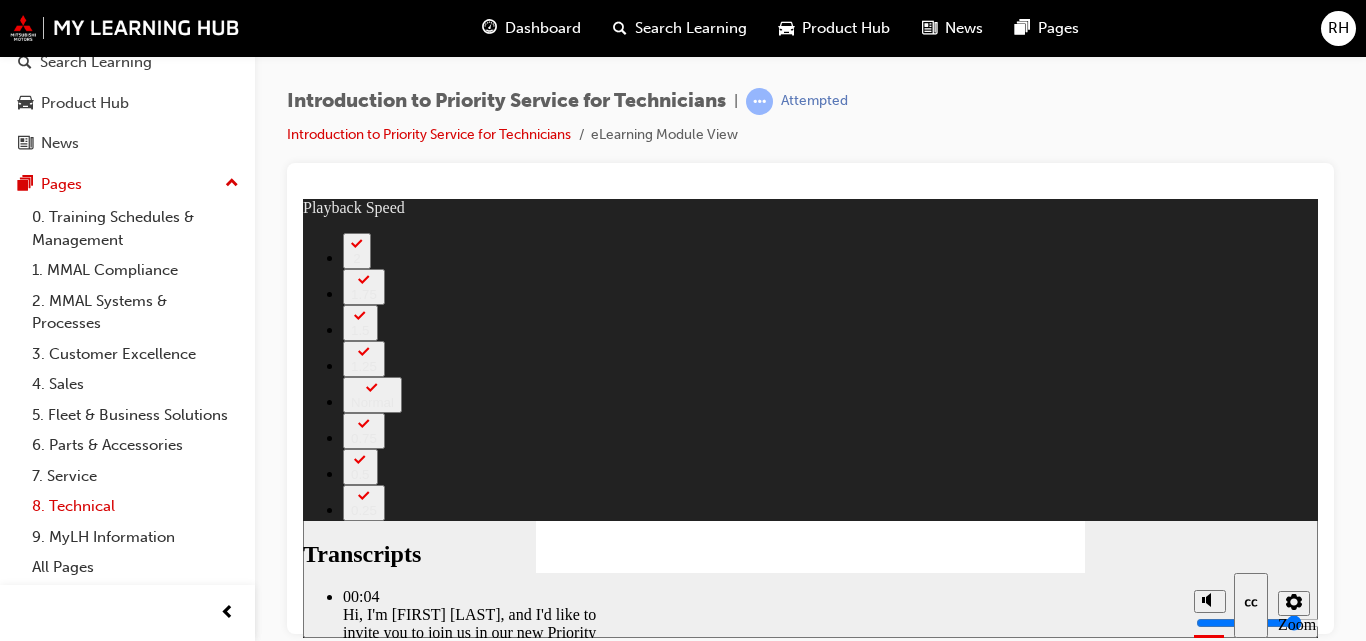 click on "8. Technical" at bounding box center (135, 506) 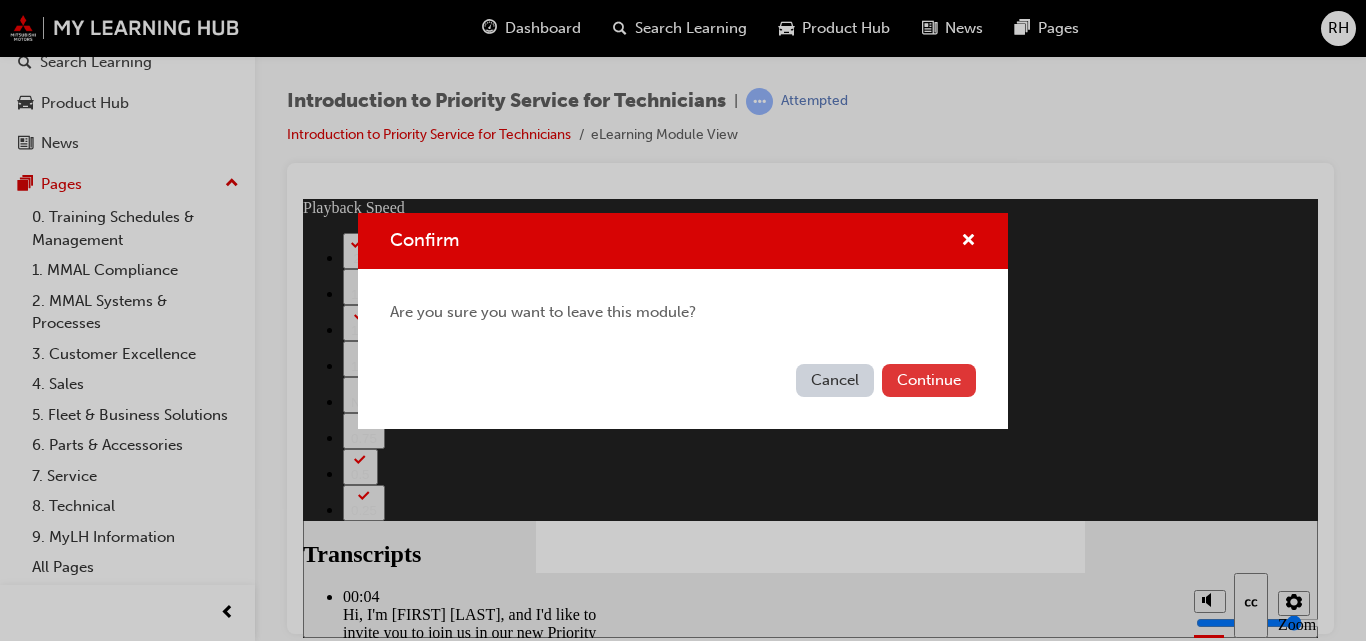 type on "23" 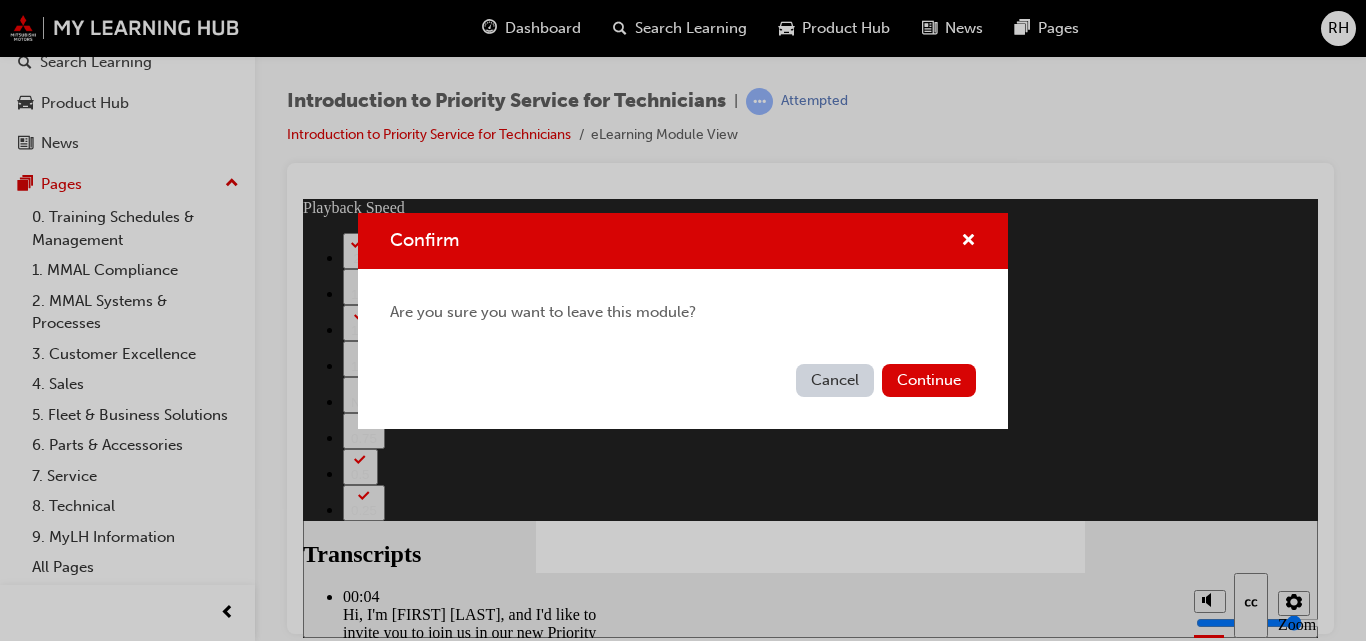 click on "Introduction to Priority Service for Technicians | Attempted Introduction to Priority Service for Technicians eLearning Module View" at bounding box center [683, 320] 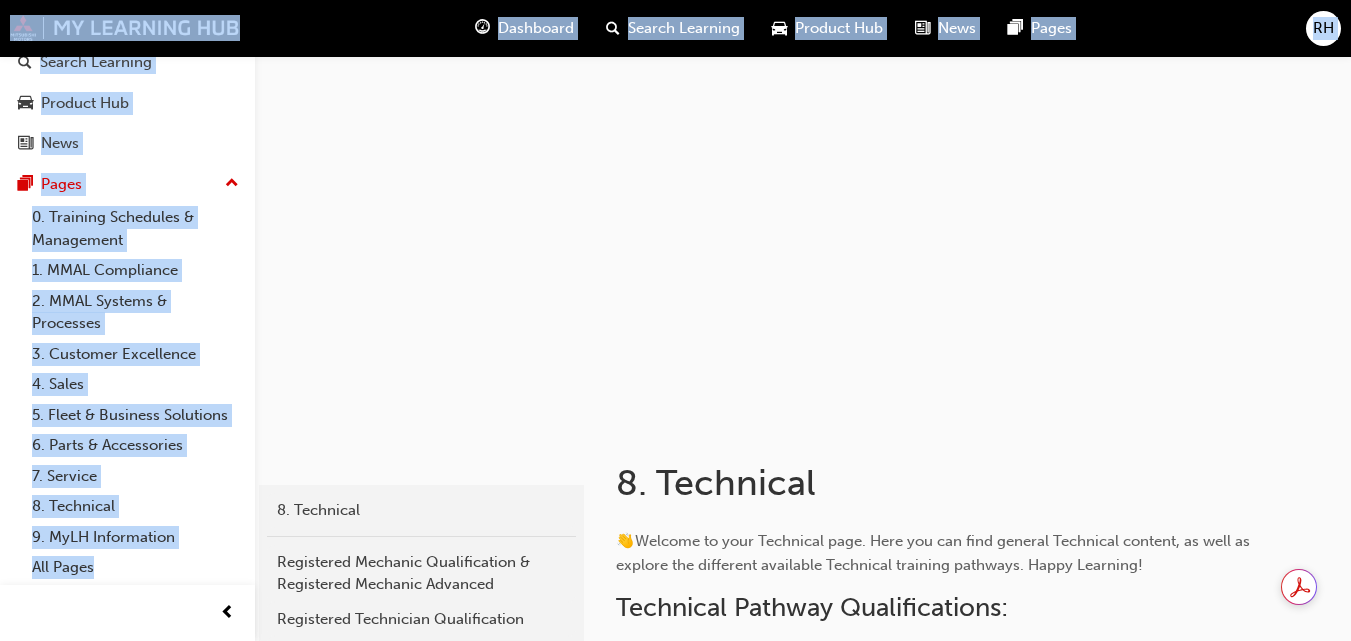 click on "8. Technical 👋 Welcome to your Technical page. Here you can find general Technical content, as well as explore the different available Technical training pathways. Happy Learning! Technical Pathway Qualifications: Registered Mechanic Qualification & Registered Mechanic Advanced Registered Technician Master Technician Diamond Technician ﻿ Other resources Dashboard page: Learning resources considered to be compulsory for your role within the Dealership will appear in your assigned learning plan(s) which can be found on your dashboard. Search Learning: If you can't find what you're looking for, try using the search option to search for learning resources or learning plans. Product Hub: Model-specific training resources can be found in the Product Hub. MiDealerAssist : Resources such as PIBs, Owners Manuals, etc. can be found in the MiDealerAssist Knowledge Base. Queries related to MMAL training or MyLH can be raised by creating a case on the Sub-Topic" at bounding box center (967, 2460) 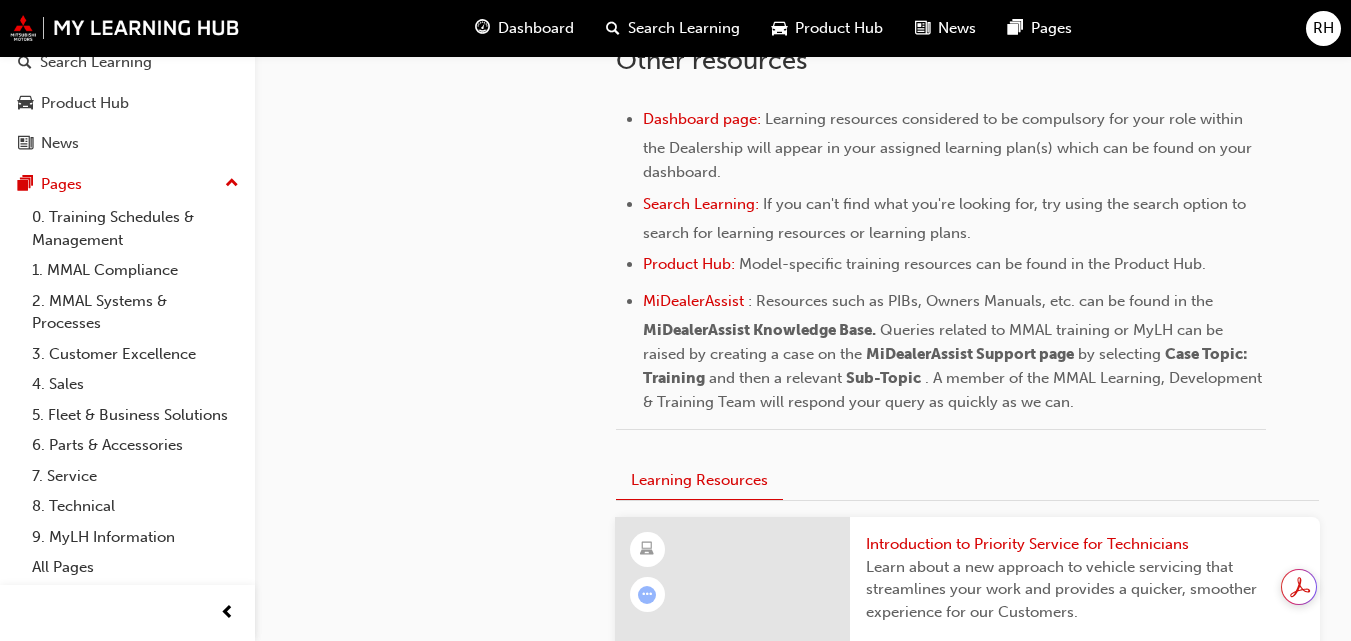 scroll, scrollTop: 800, scrollLeft: 0, axis: vertical 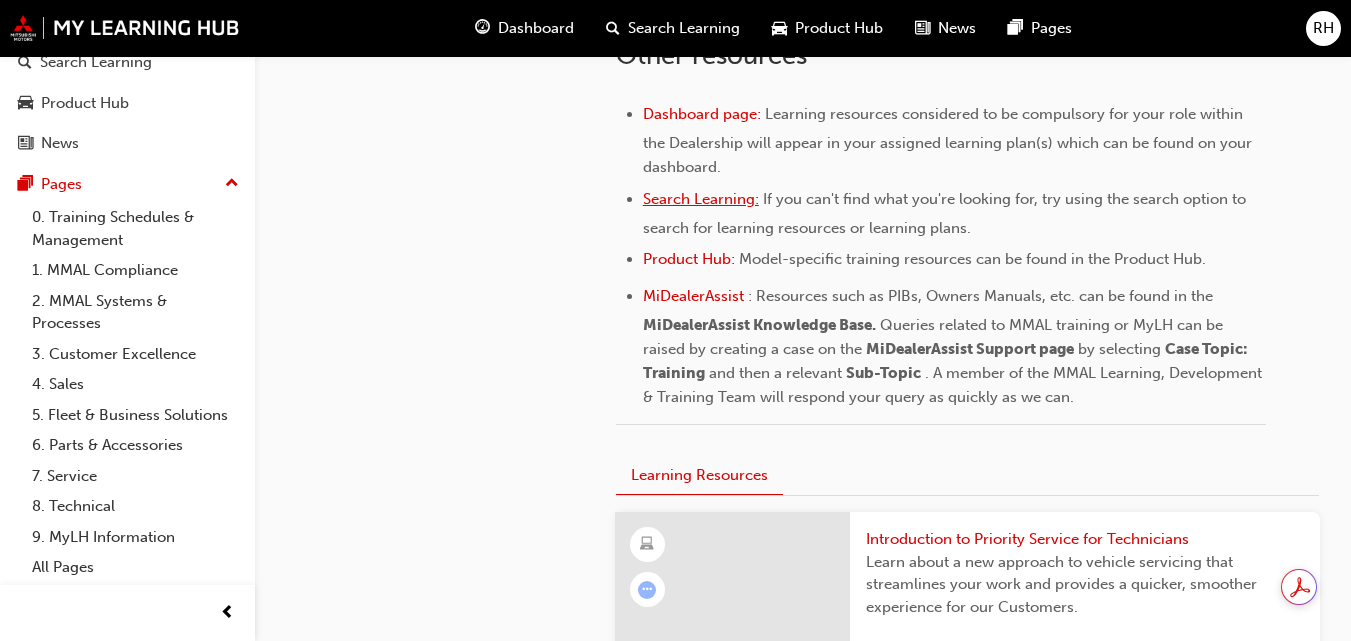 click on "Search Learning:" at bounding box center [701, 199] 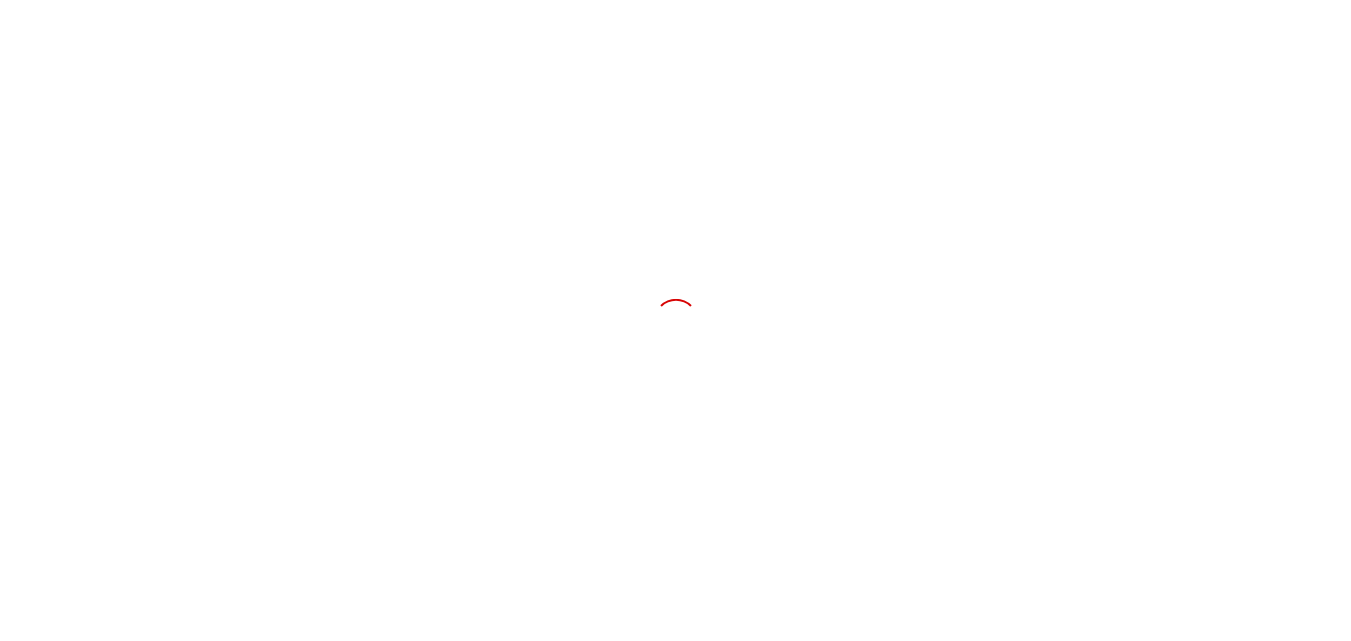 scroll, scrollTop: 0, scrollLeft: 0, axis: both 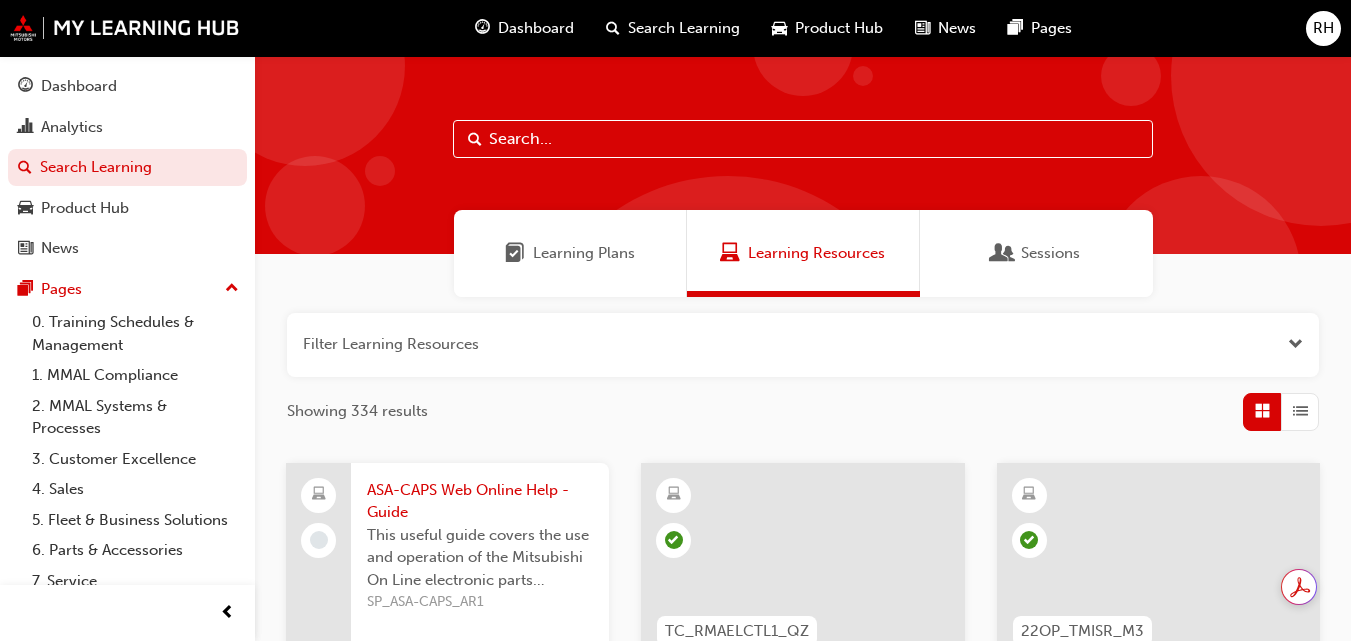 click on "Learning Plans" at bounding box center [570, 253] 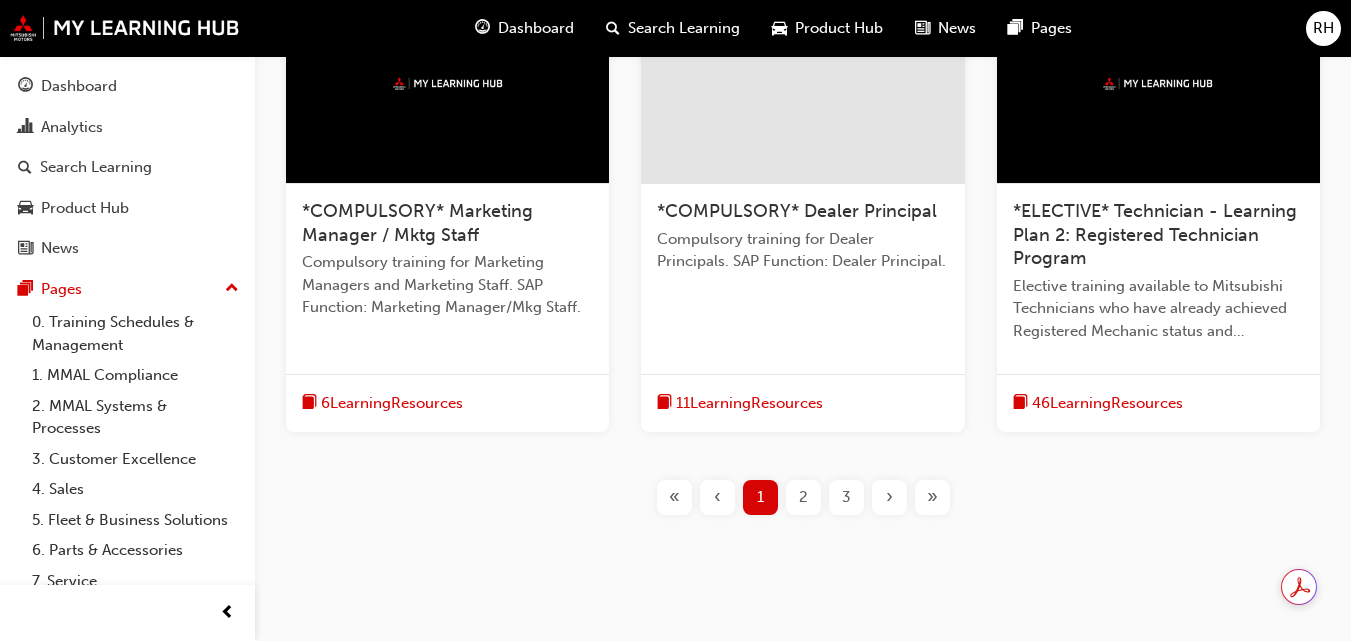 scroll, scrollTop: 960, scrollLeft: 0, axis: vertical 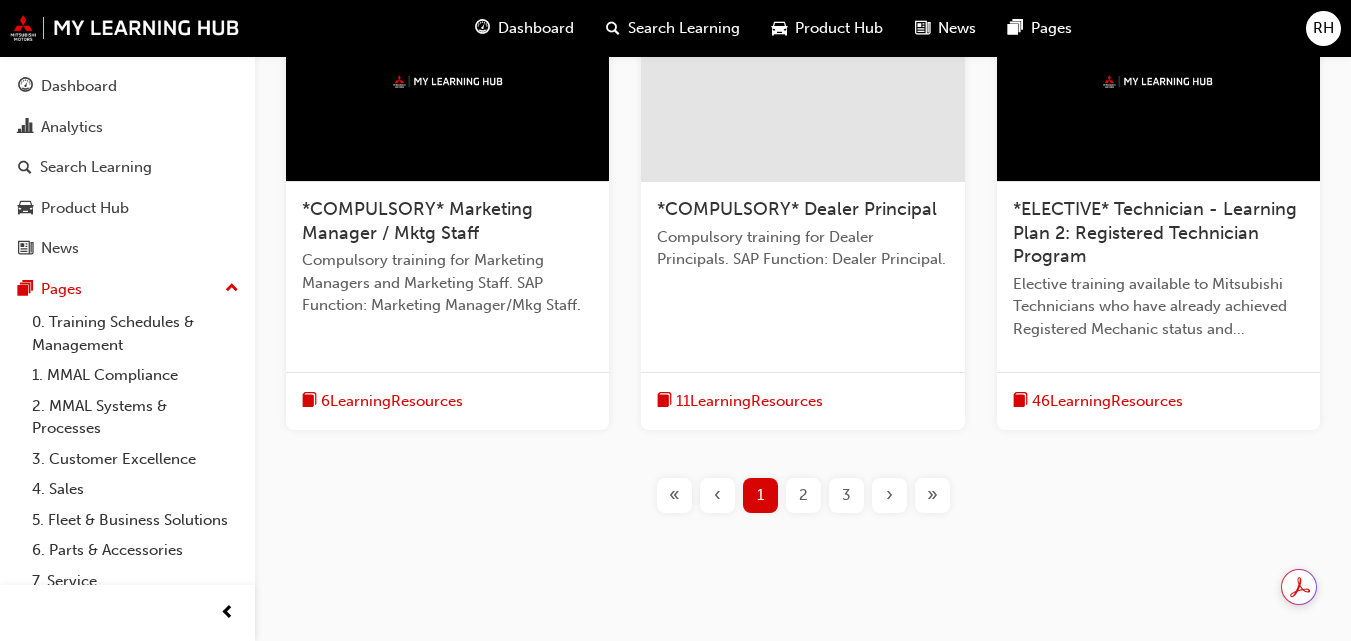 click on "*ELECTIVE* Technician - Learning Plan 2: Registered Technician Program" at bounding box center (1155, 232) 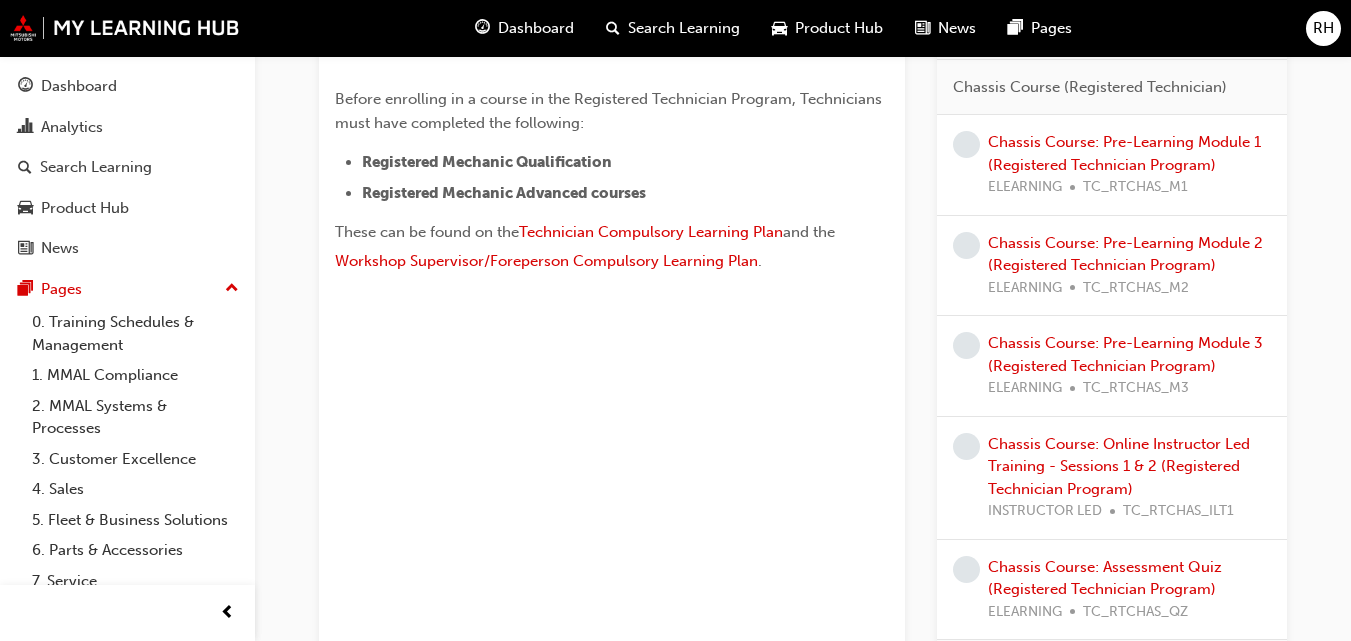 scroll, scrollTop: 747, scrollLeft: 0, axis: vertical 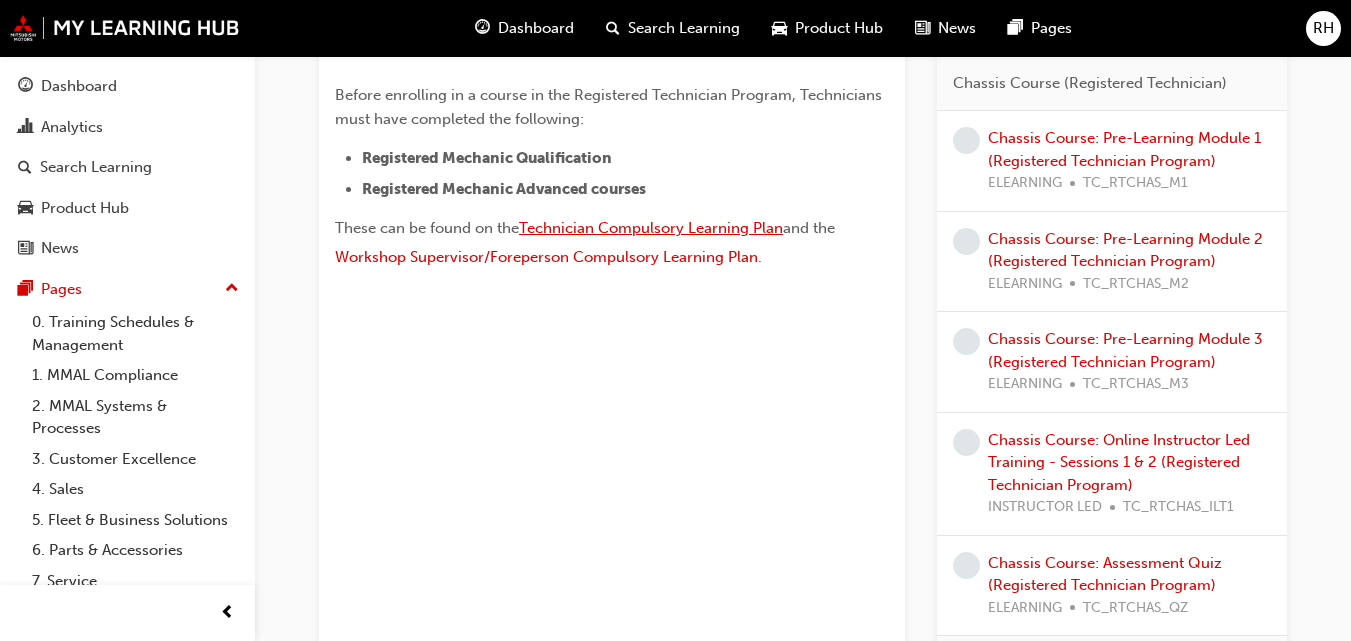 click on "Technician Compulsory Learning Plan" at bounding box center (651, 228) 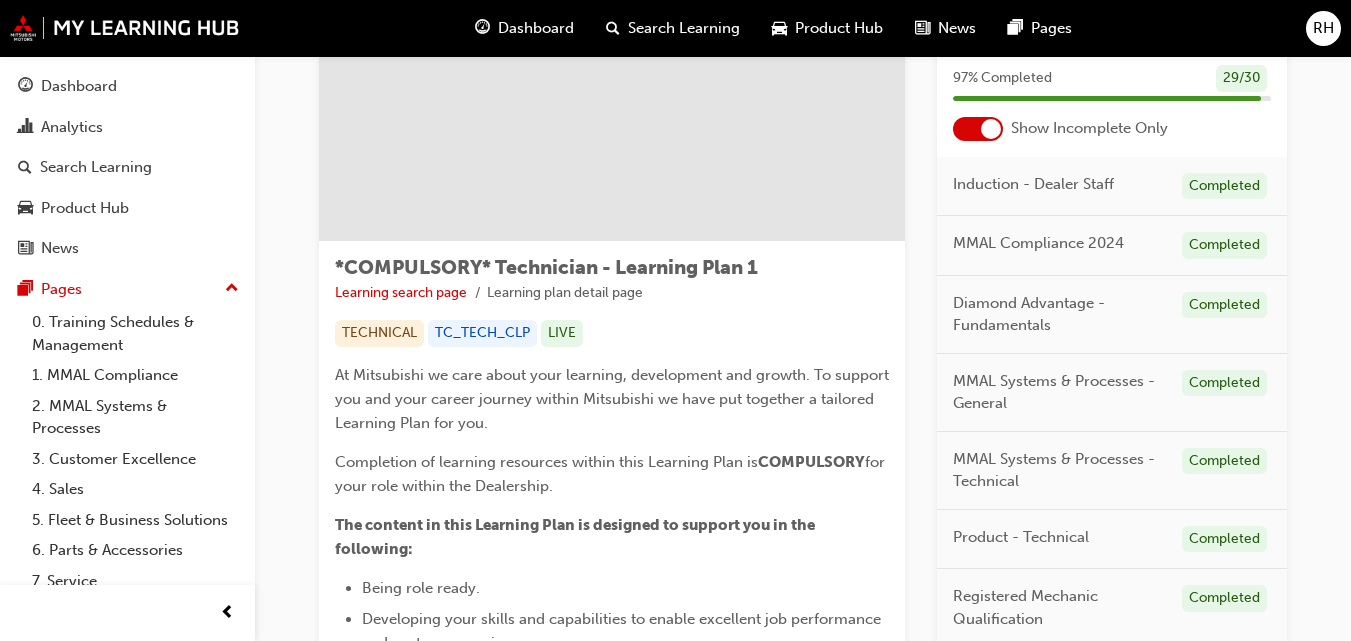 scroll, scrollTop: 159, scrollLeft: 0, axis: vertical 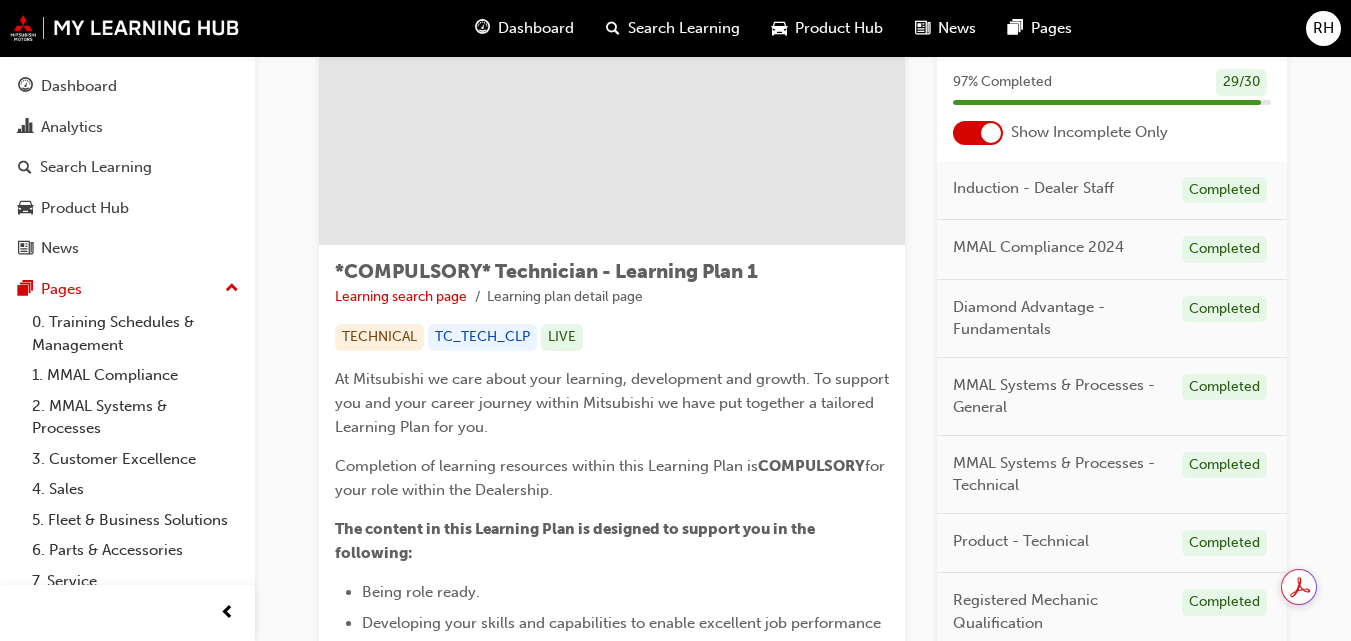 click at bounding box center (978, 133) 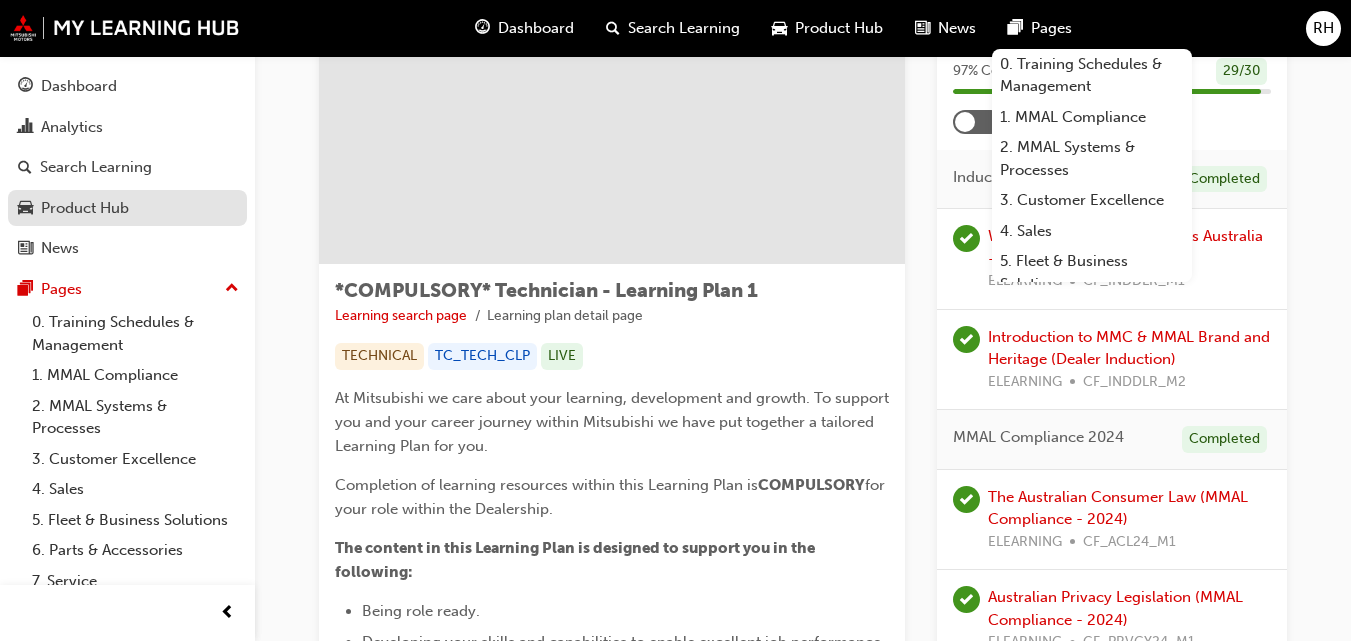 scroll, scrollTop: 0, scrollLeft: 0, axis: both 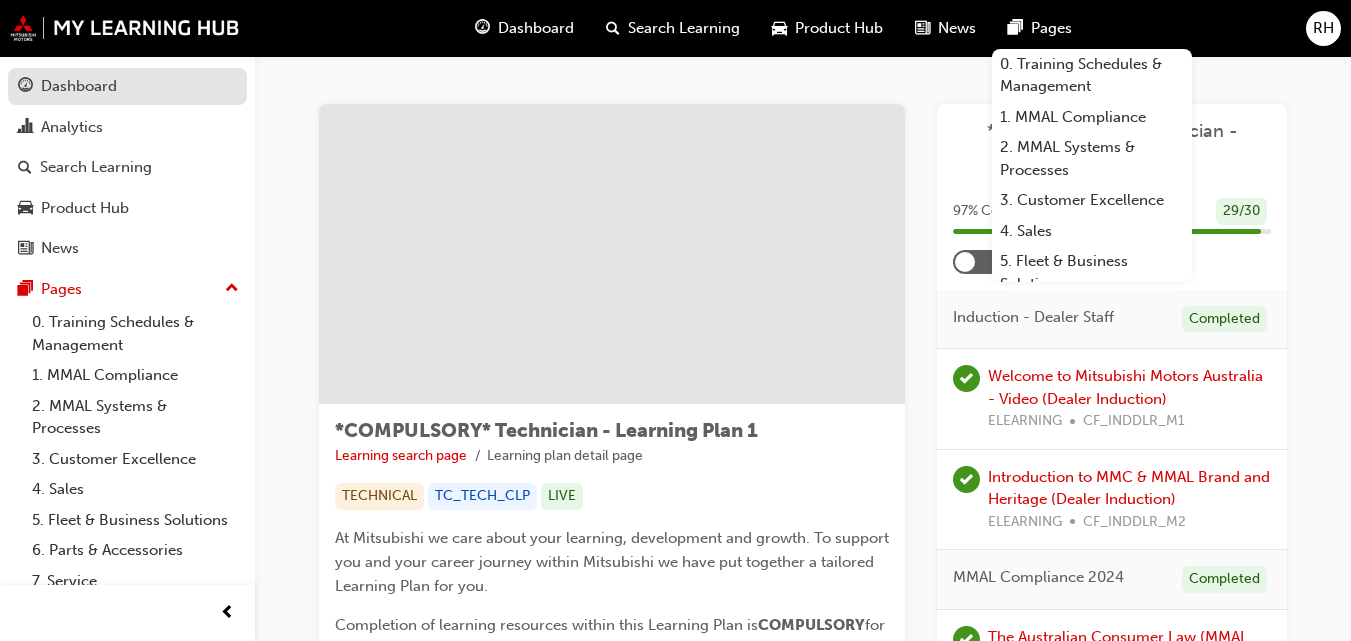 click on "Dashboard" at bounding box center (127, 86) 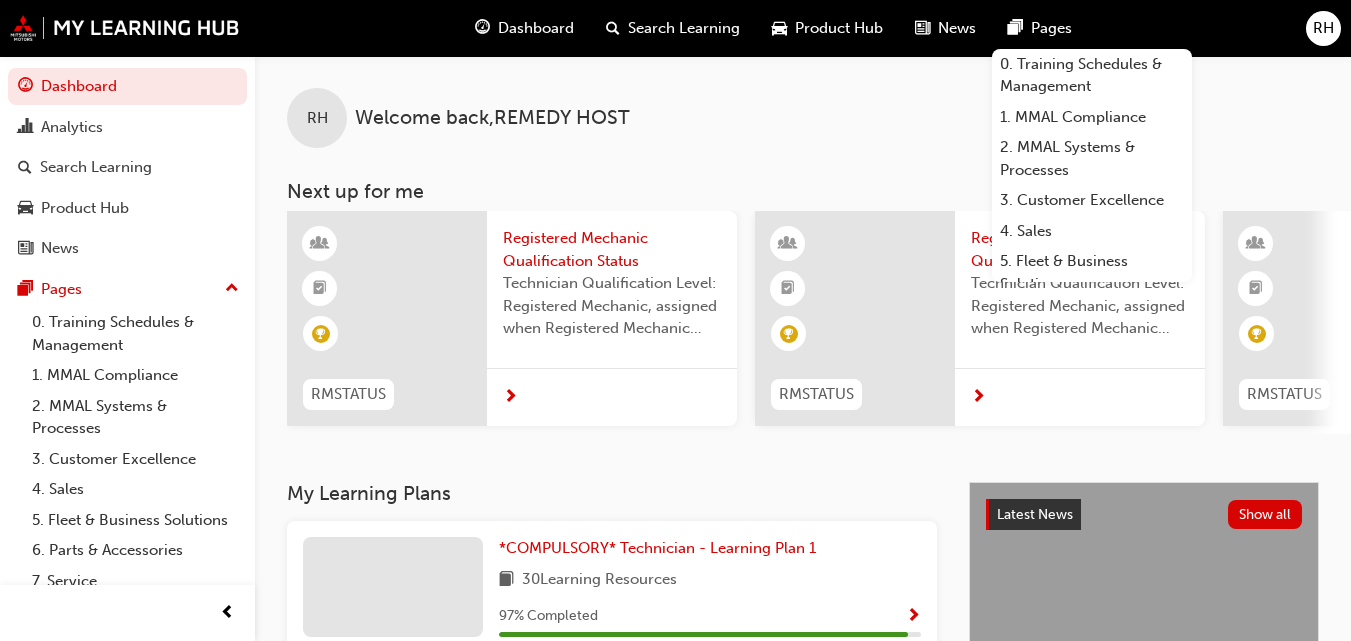 click on "RH Welcome back ,  REMEDY   HOST" at bounding box center [803, 102] 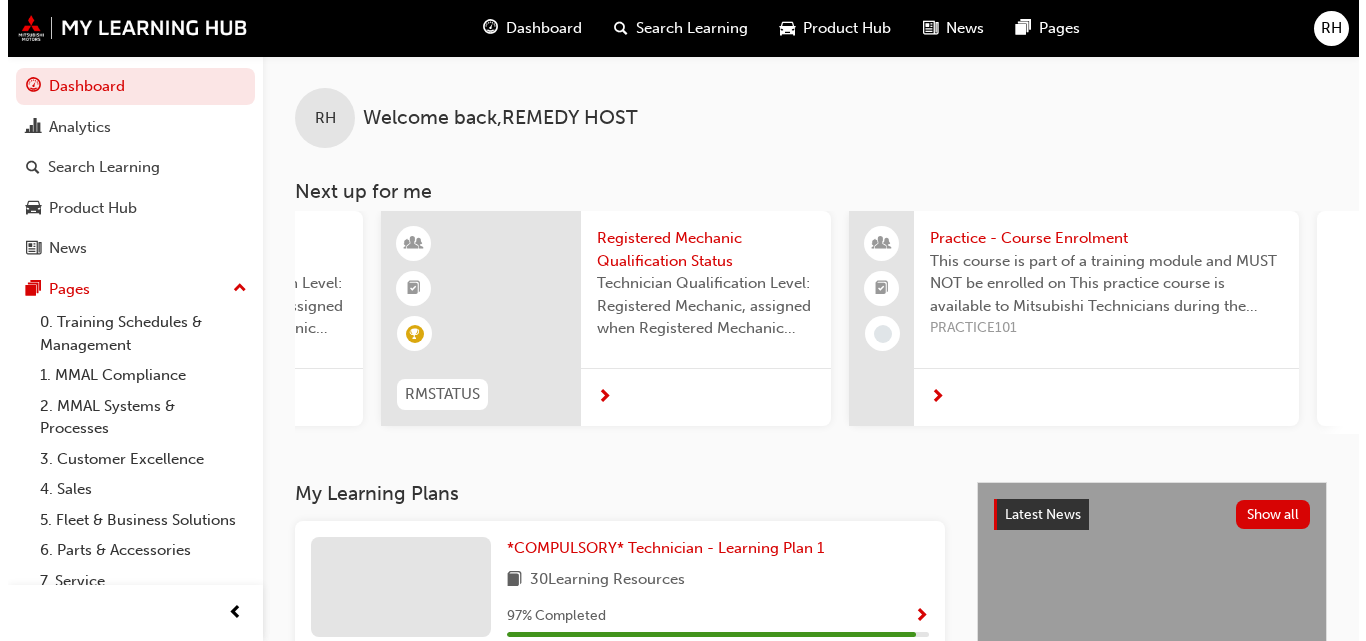 scroll, scrollTop: 0, scrollLeft: 1400, axis: horizontal 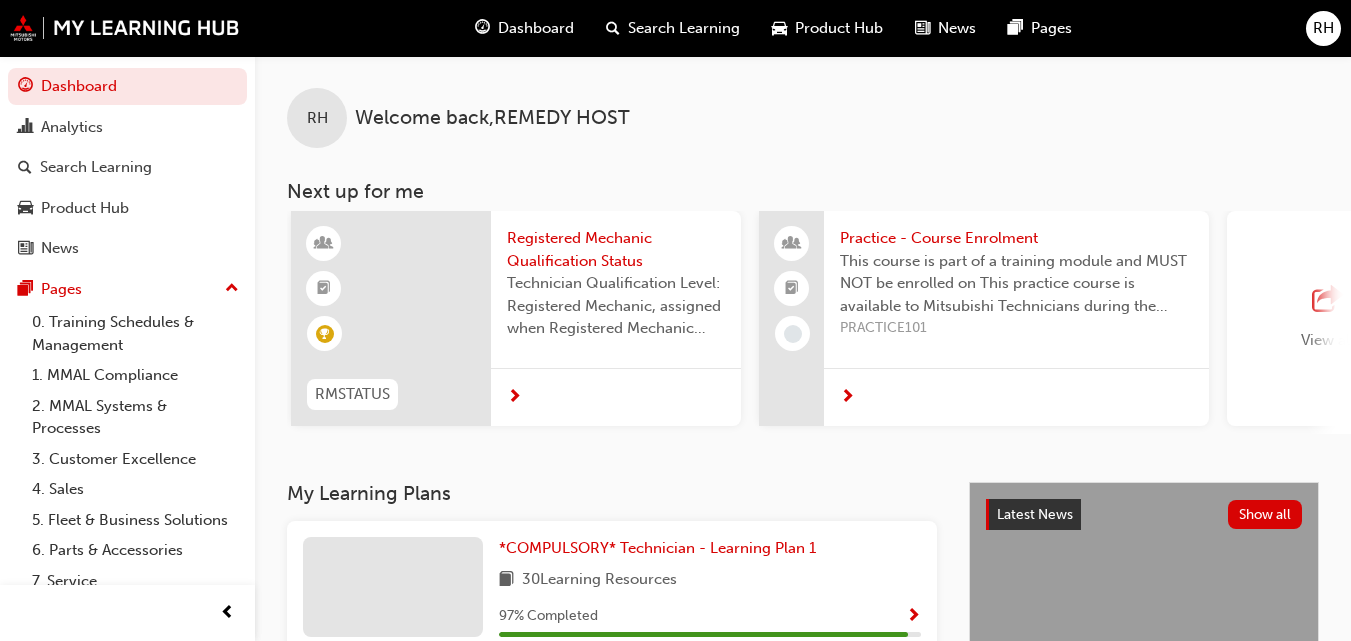 click on "Registered Mechanic Qualification Status" at bounding box center (616, 249) 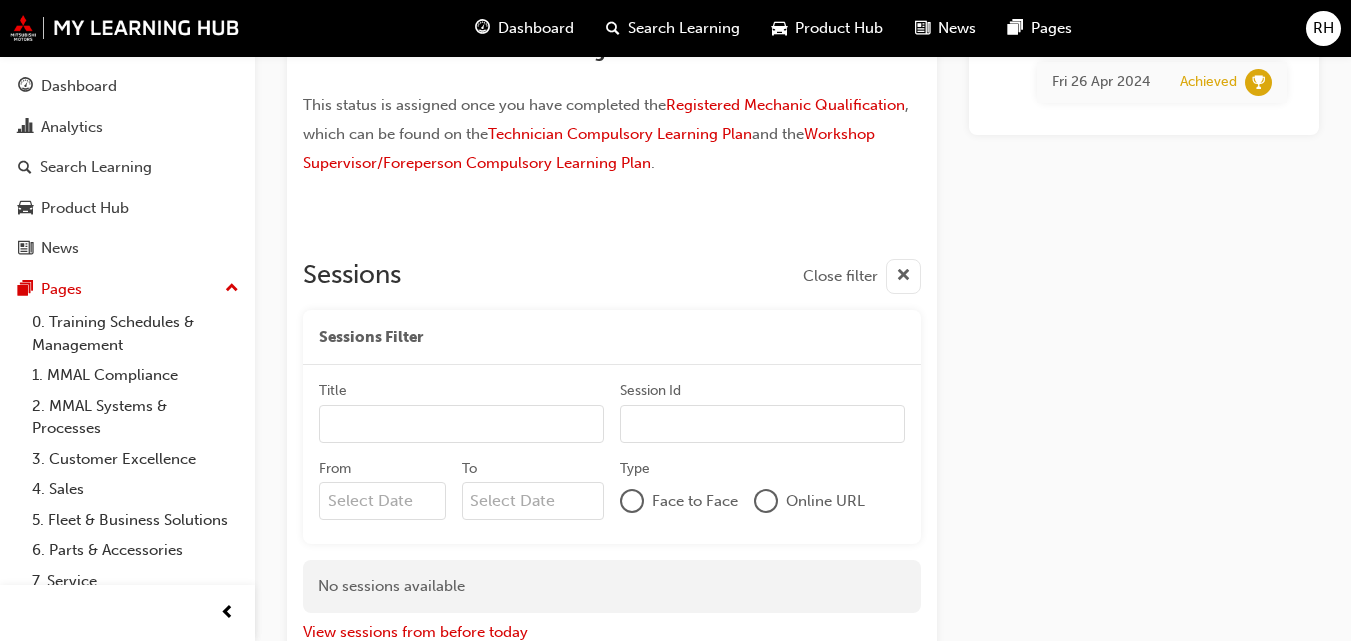 scroll, scrollTop: 0, scrollLeft: 0, axis: both 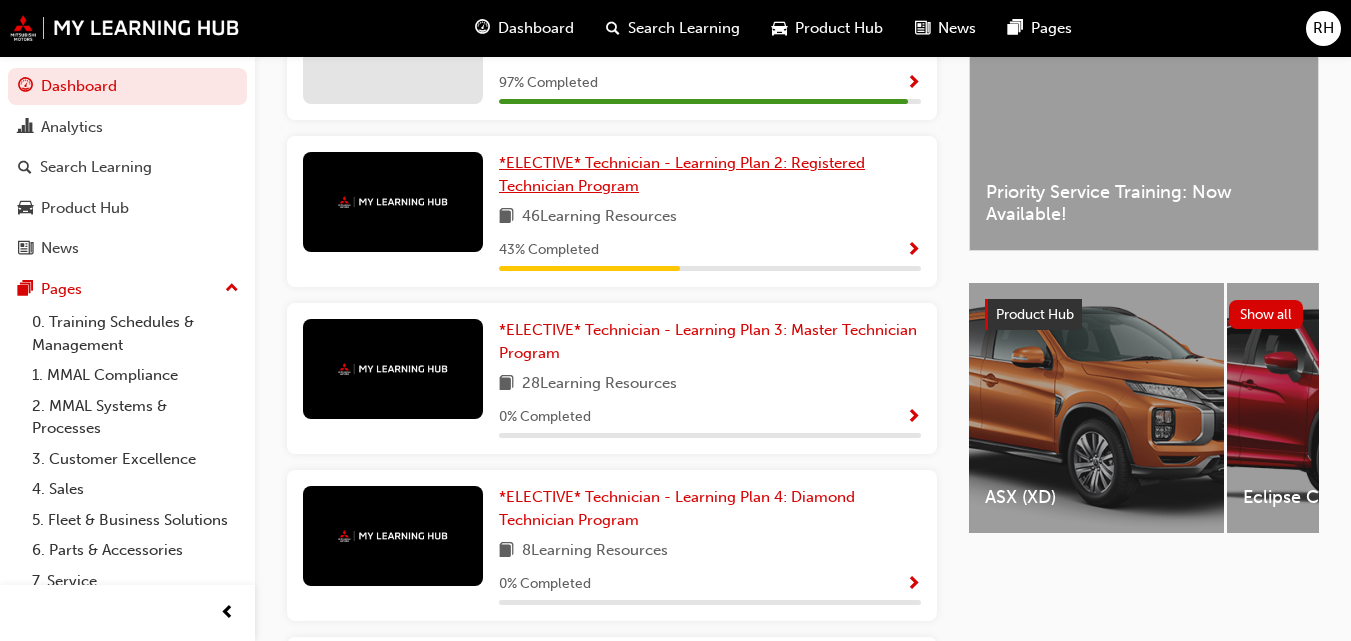 click on "*ELECTIVE* Technician - Learning Plan 2: Registered Technician Program" at bounding box center (682, 174) 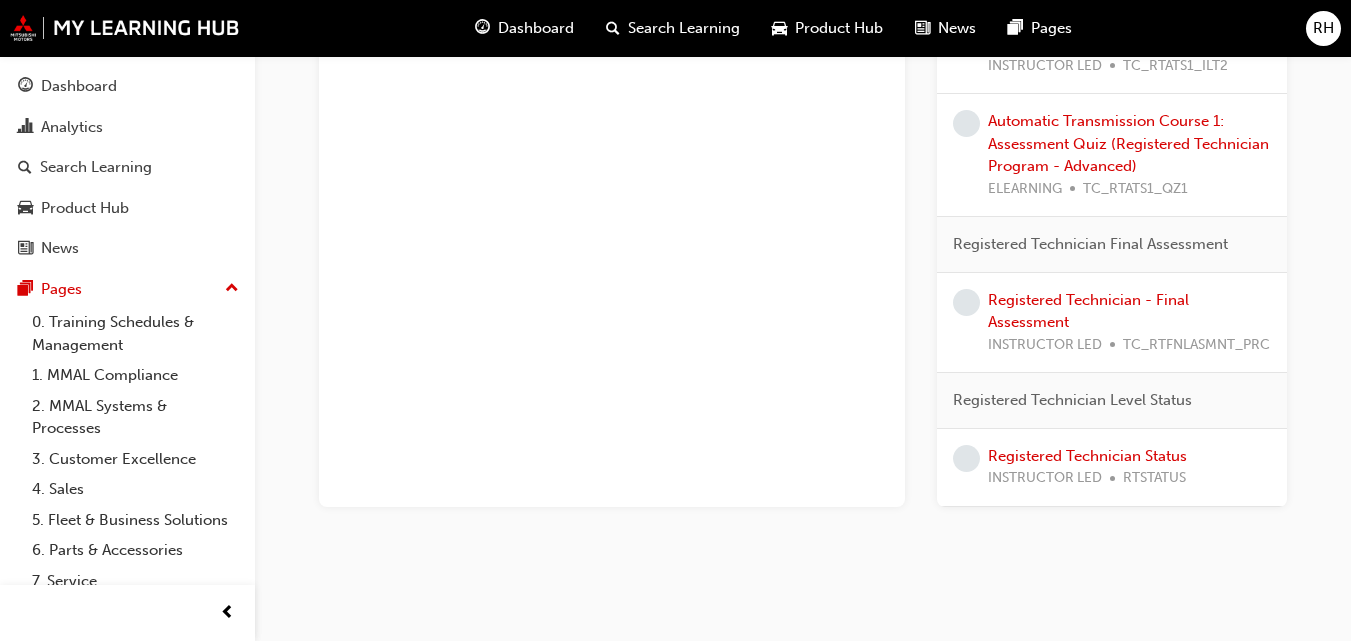 scroll, scrollTop: 3704, scrollLeft: 0, axis: vertical 